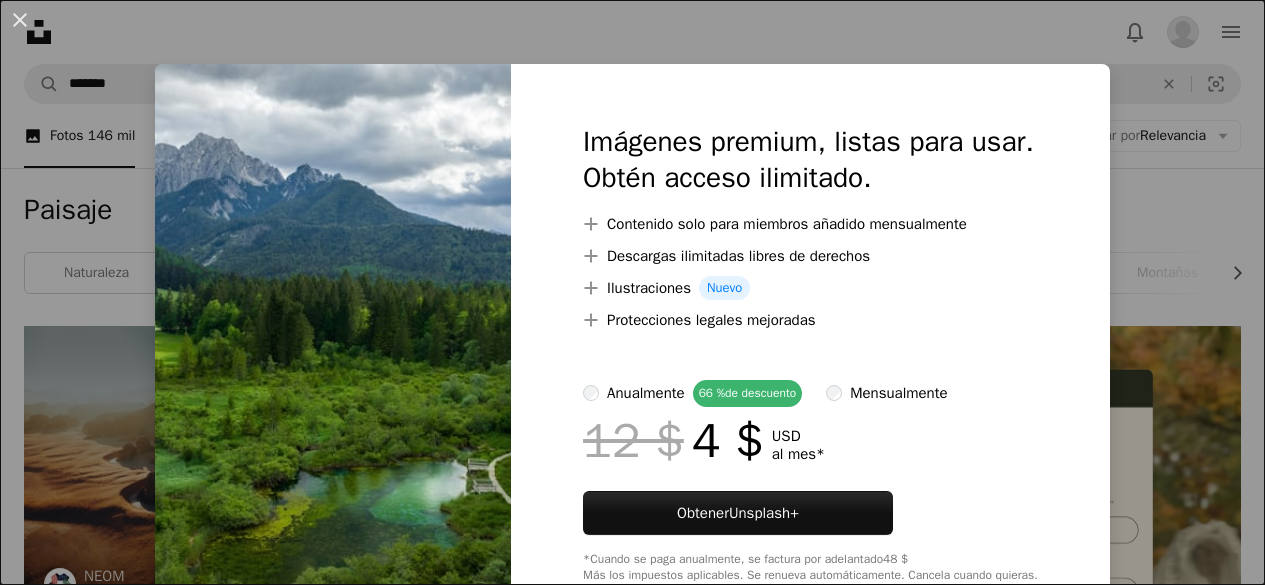 scroll, scrollTop: 992, scrollLeft: 0, axis: vertical 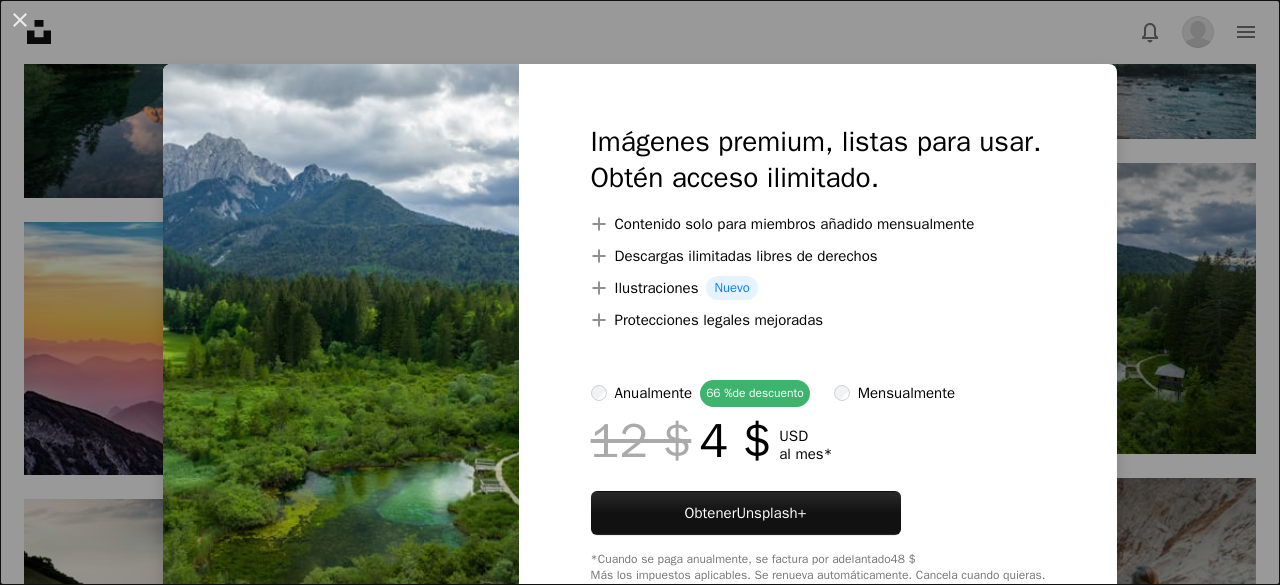 click on "An X shape Imágenes premium, listas para usar. Obtén acceso ilimitado. A plus sign Contenido solo para miembros añadido mensualmente A plus sign Descargas ilimitadas libres de derechos A plus sign Ilustraciones  Nuevo A plus sign Protecciones legales mejoradas anualmente 66 %  de descuento mensualmente 12 $   4 $ USD al mes * Obtener  Unsplash+ *Cuando se paga anualmente, se factura por adelantado  48 $ Más los impuestos aplicables. Se renueva automáticamente. Cancela cuando quieras." at bounding box center (640, 292) 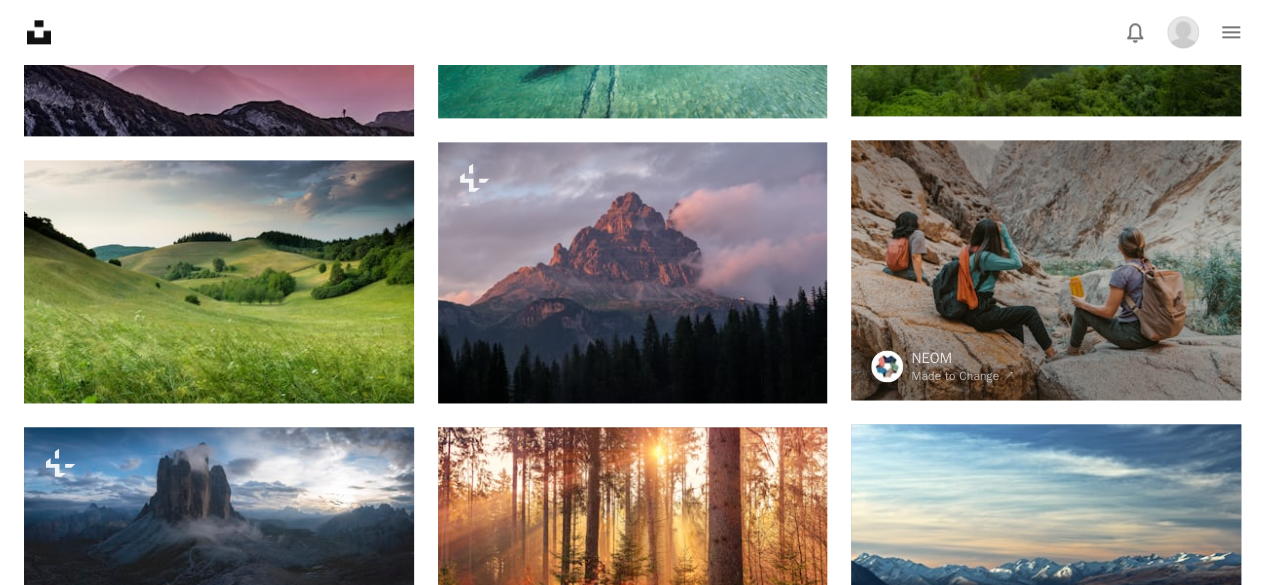 scroll, scrollTop: 1326, scrollLeft: 0, axis: vertical 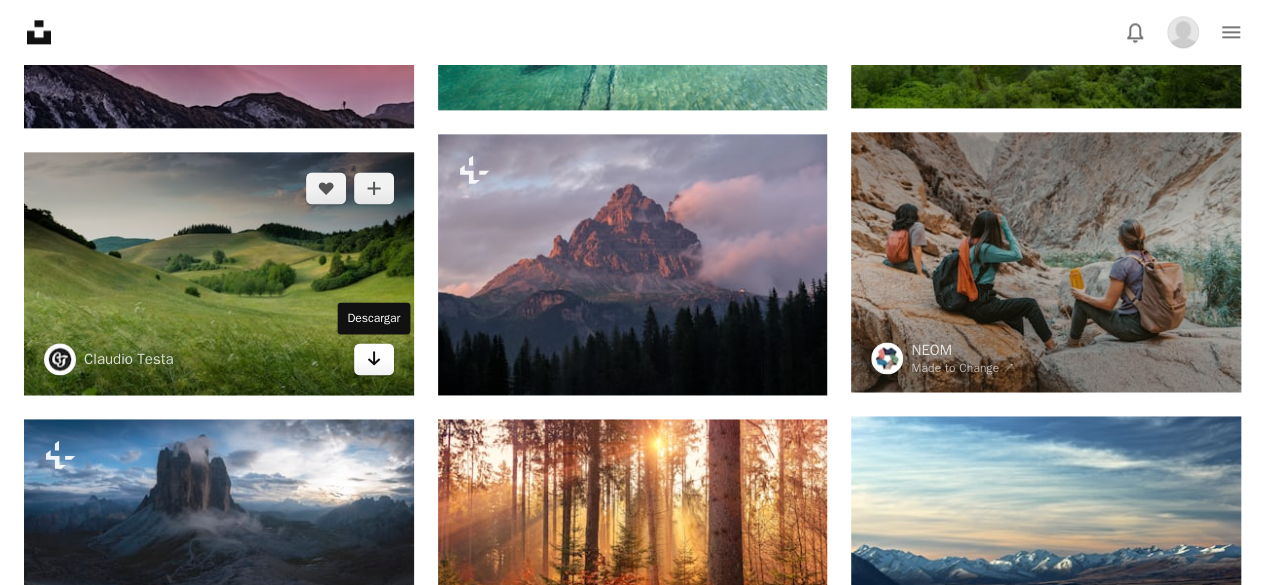 click on "Arrow pointing down" at bounding box center [374, 359] 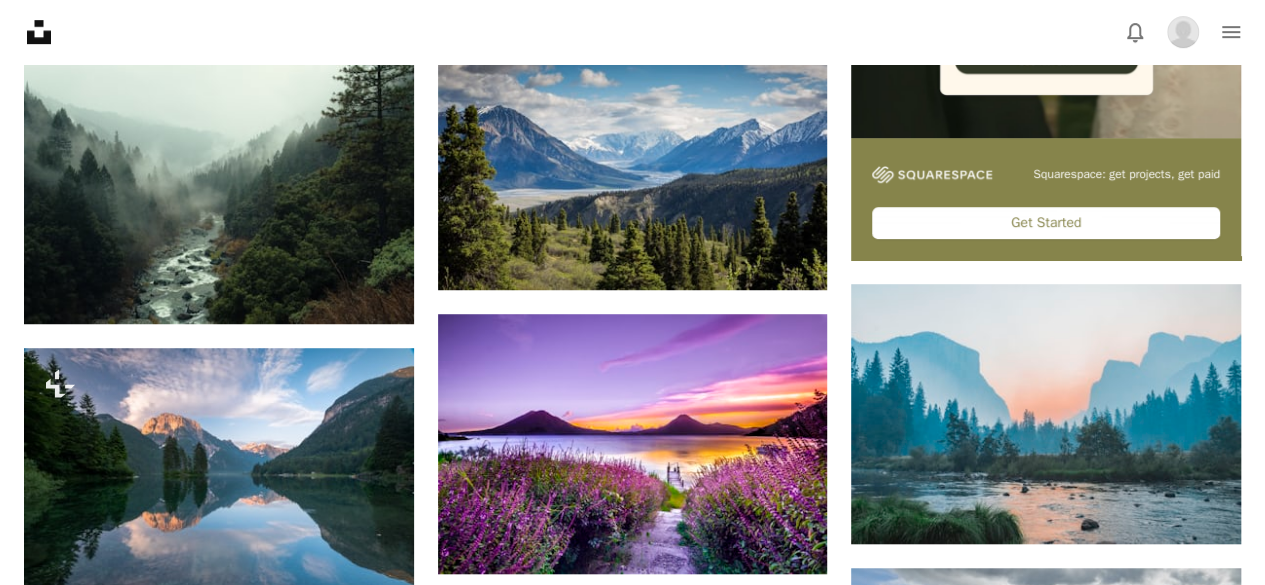 scroll, scrollTop: 0, scrollLeft: 0, axis: both 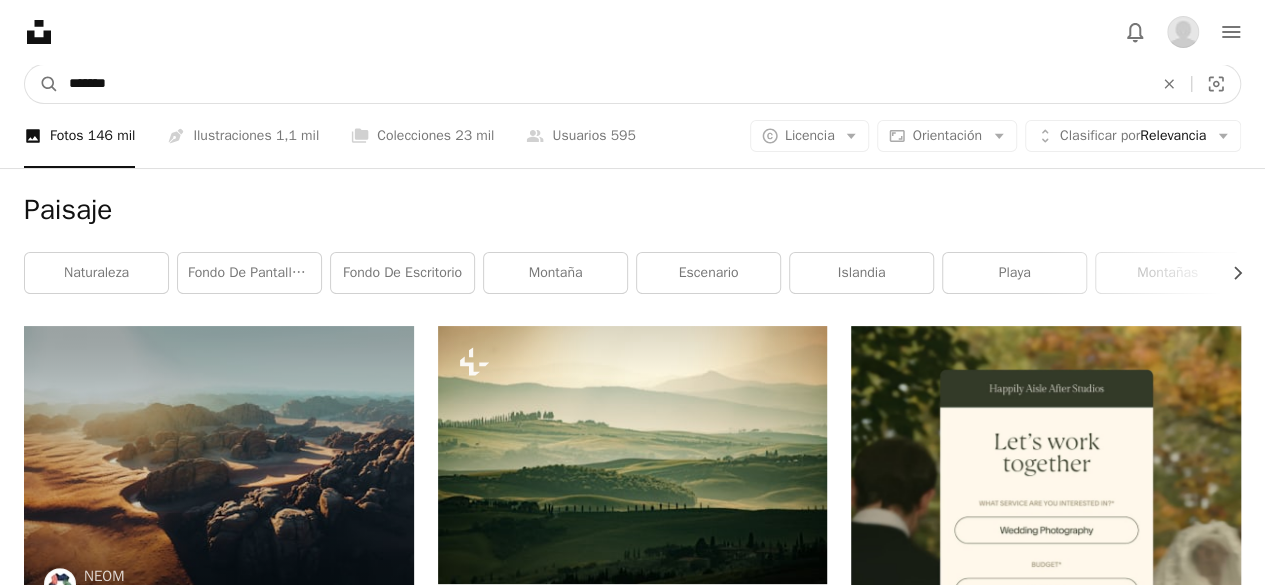 click on "*******" at bounding box center [603, 84] 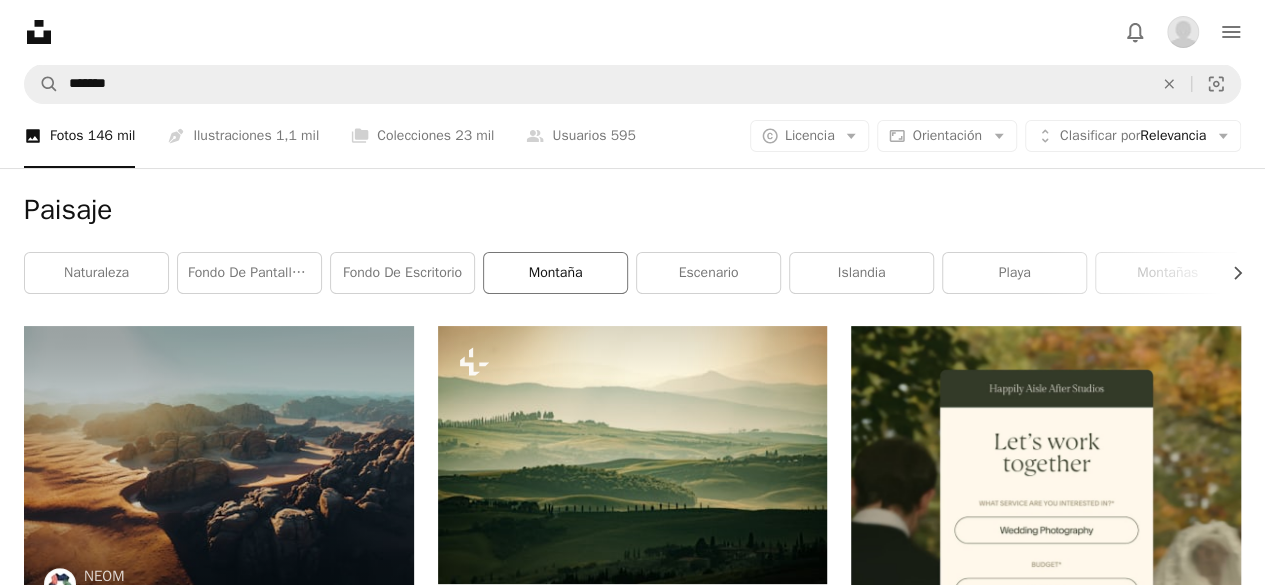 click on "montaña" at bounding box center [555, 273] 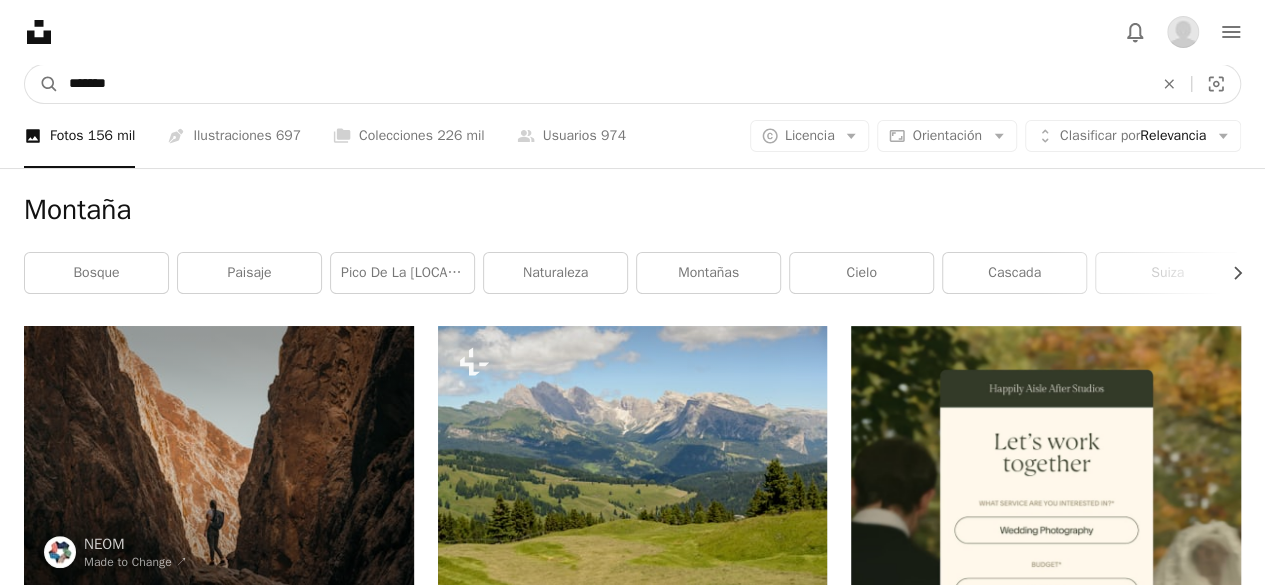 click on "*******" at bounding box center [603, 84] 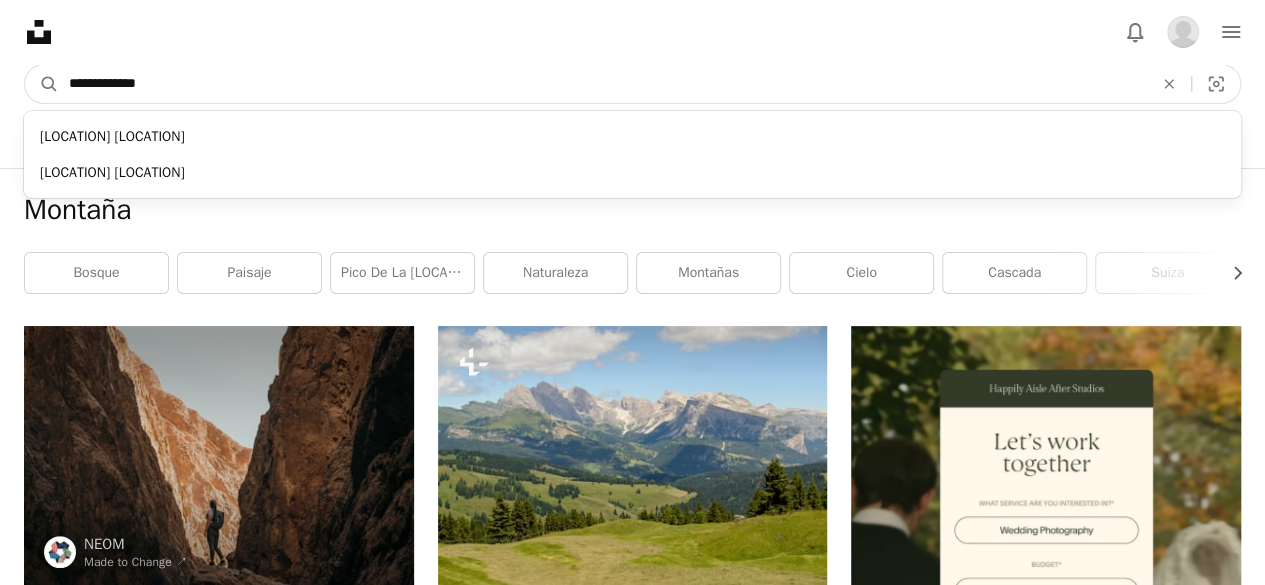 type on "**********" 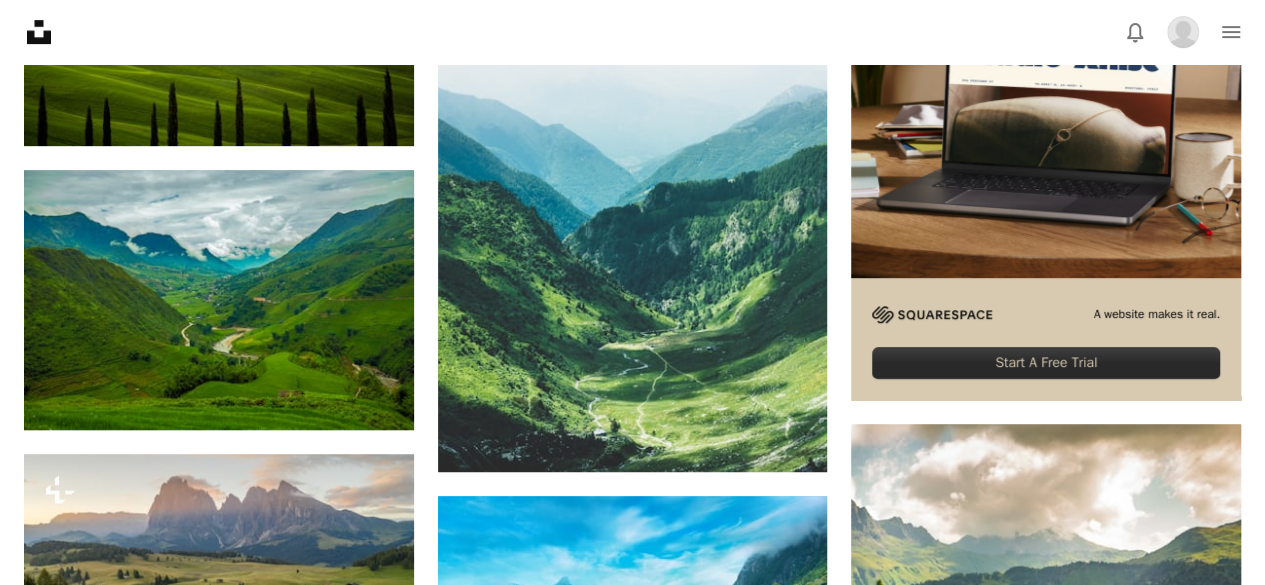 scroll, scrollTop: 576, scrollLeft: 0, axis: vertical 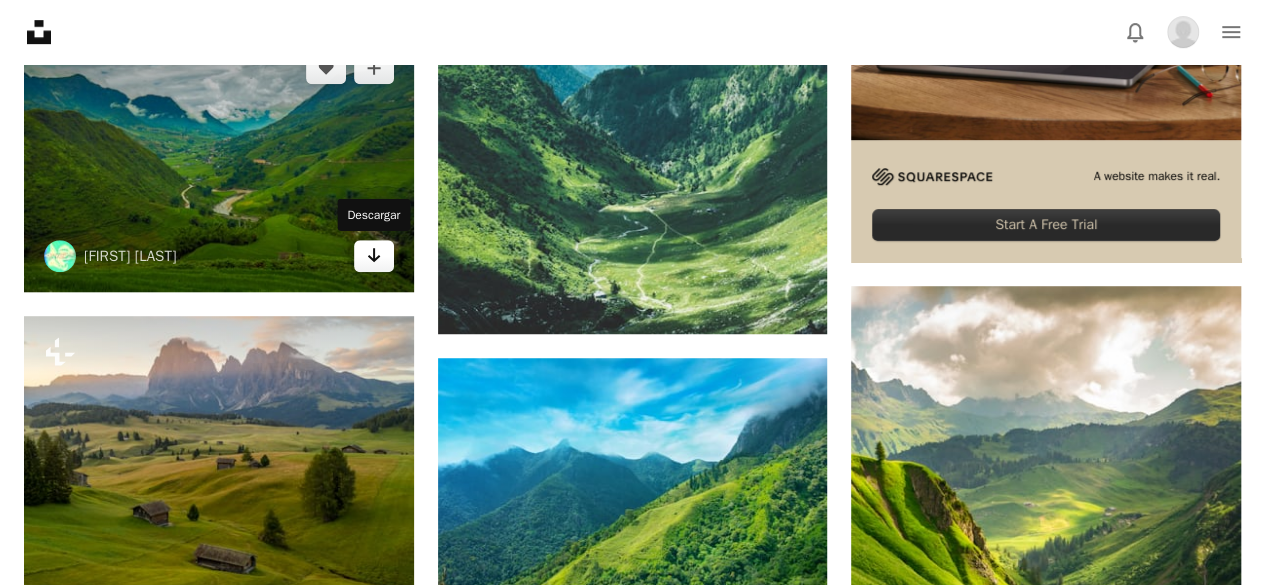 click on "Arrow pointing down" at bounding box center [374, 256] 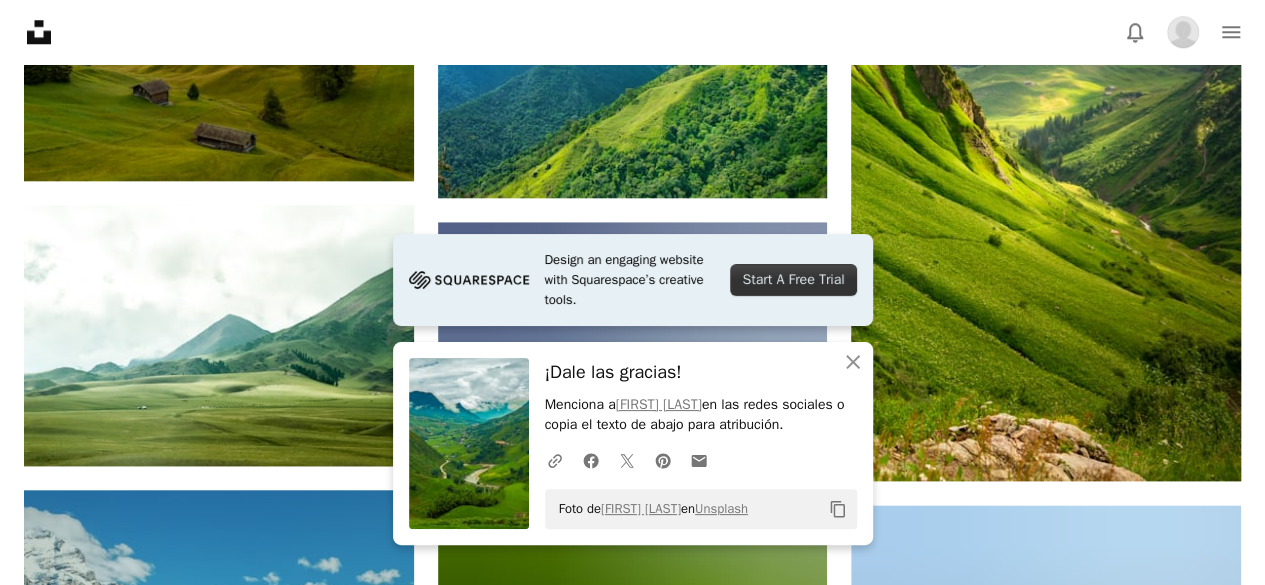scroll, scrollTop: 957, scrollLeft: 0, axis: vertical 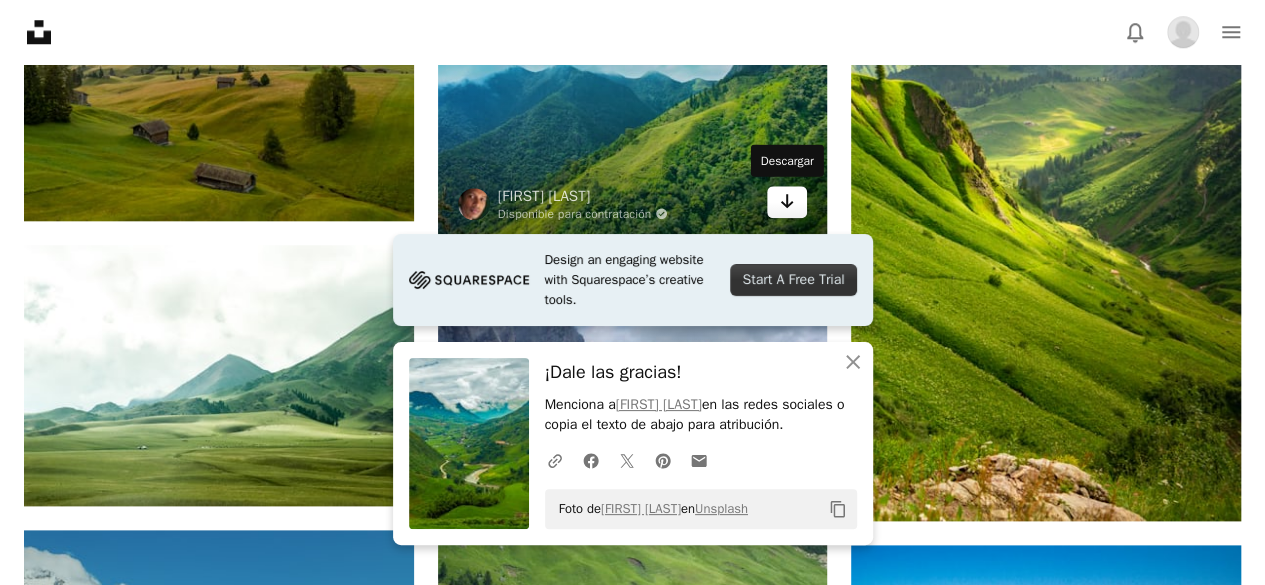 click on "Arrow pointing down" 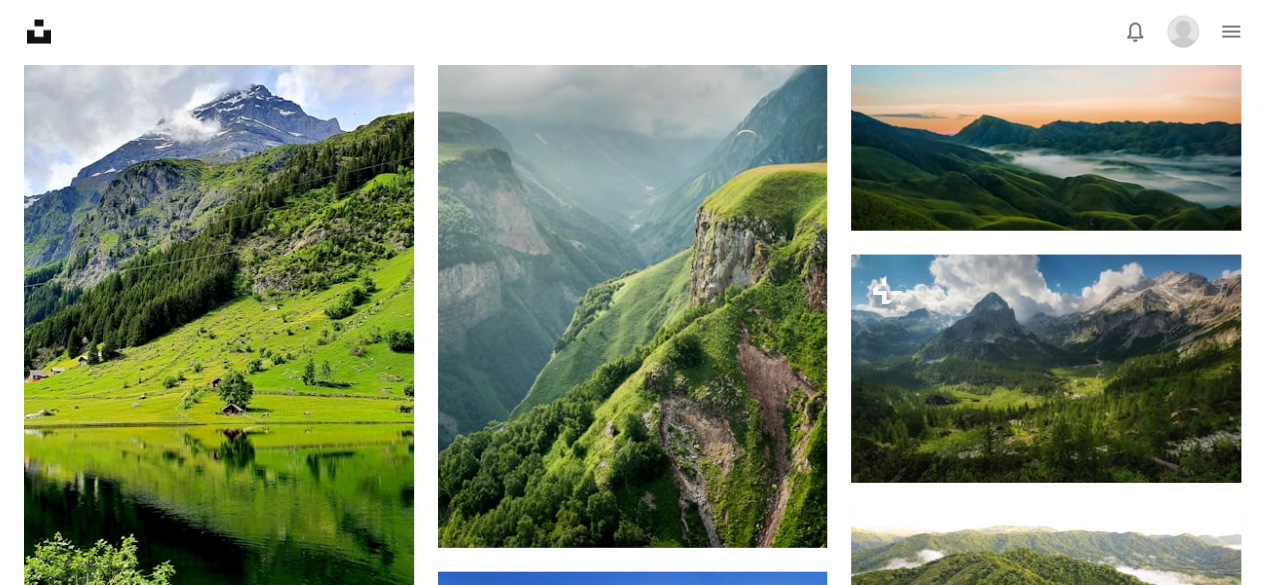 scroll, scrollTop: 2118, scrollLeft: 0, axis: vertical 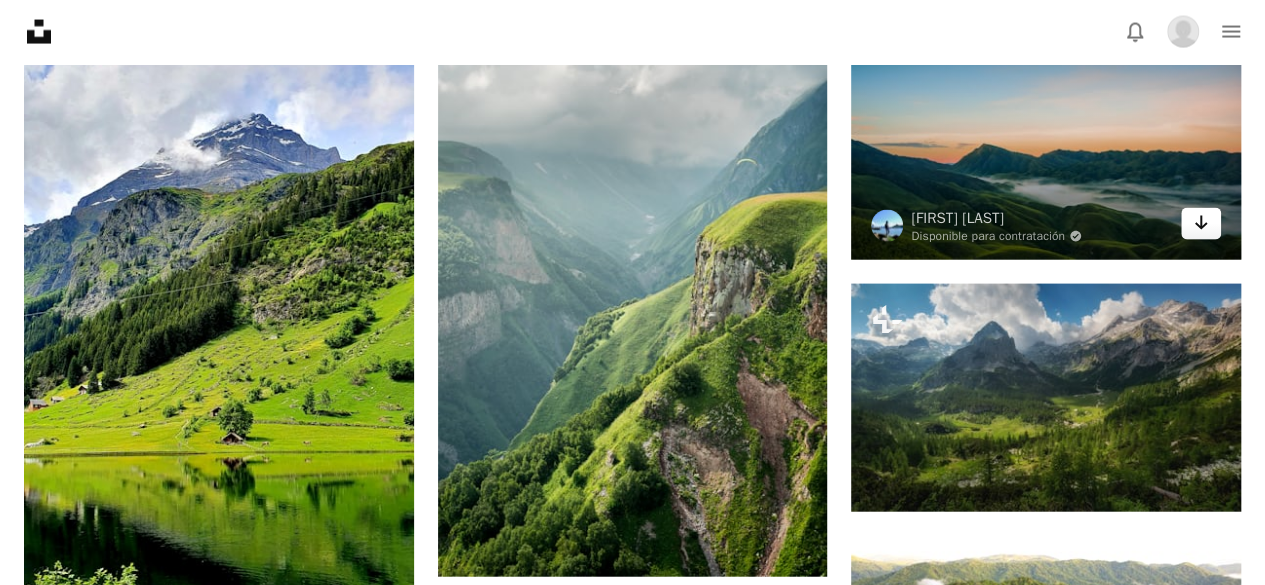 click on "Arrow pointing down" 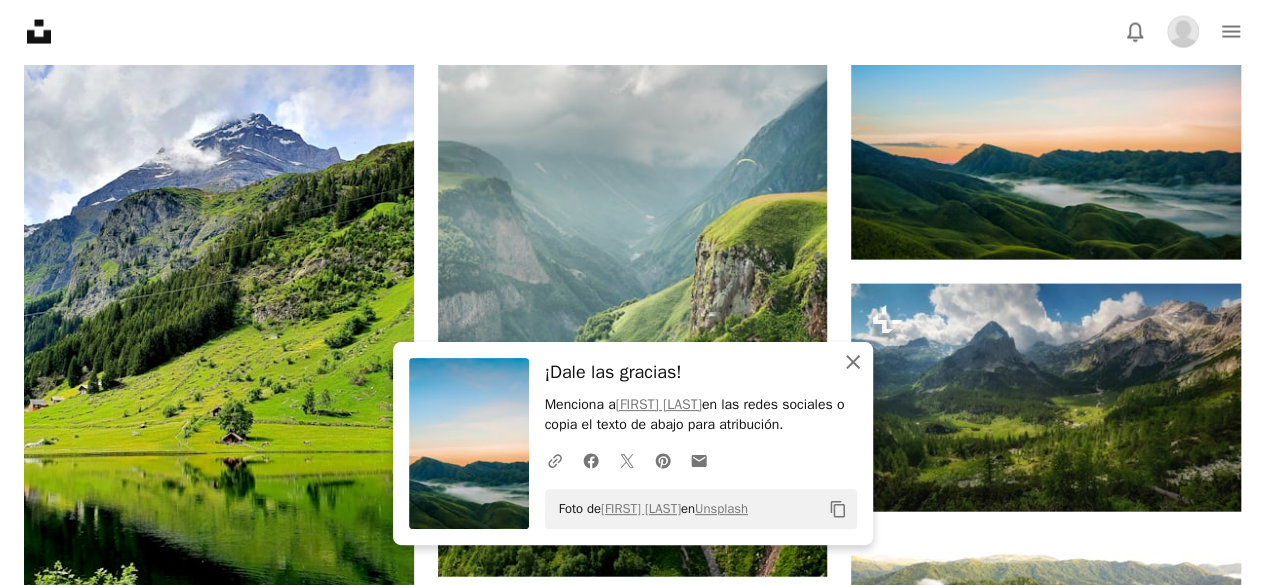 click on "An X shape" 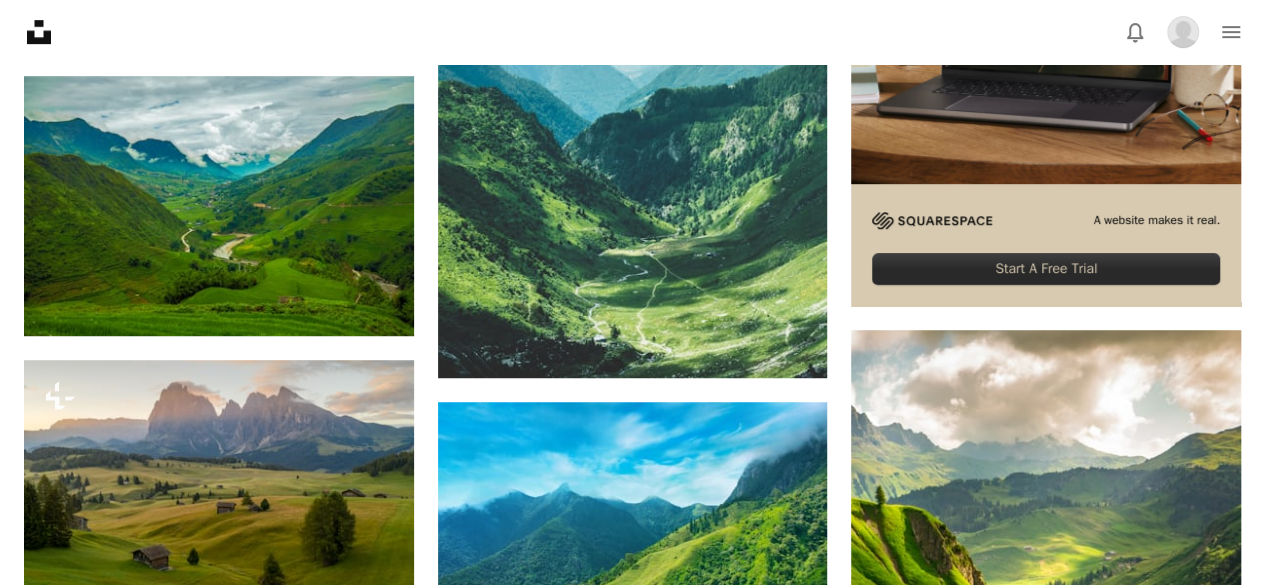 scroll, scrollTop: 412, scrollLeft: 0, axis: vertical 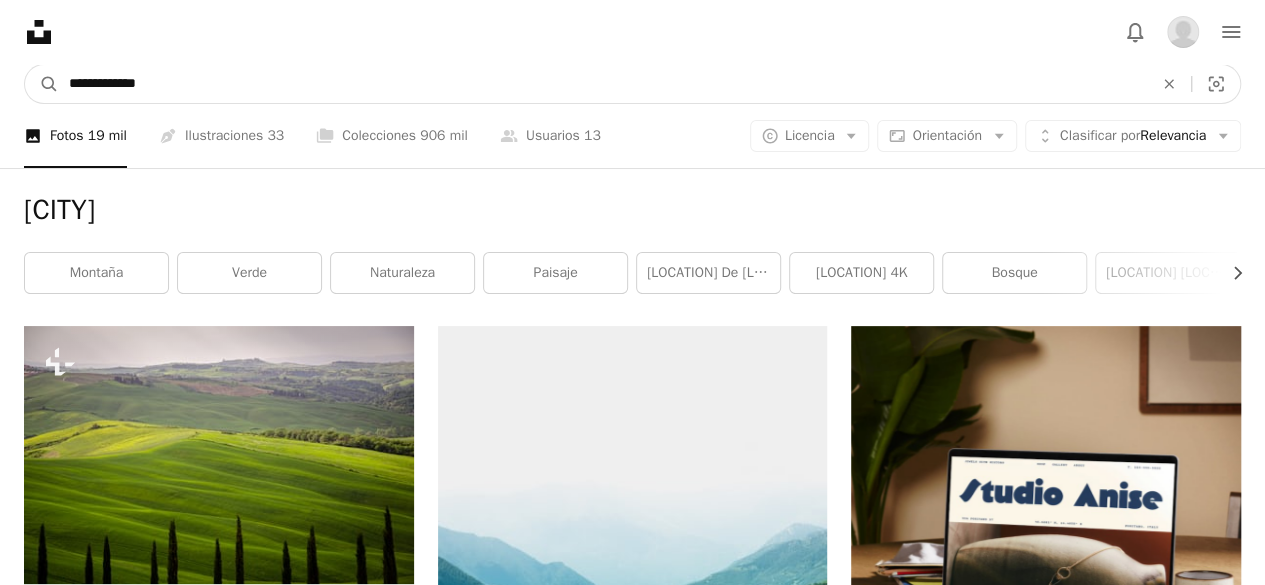 click on "**********" at bounding box center (603, 84) 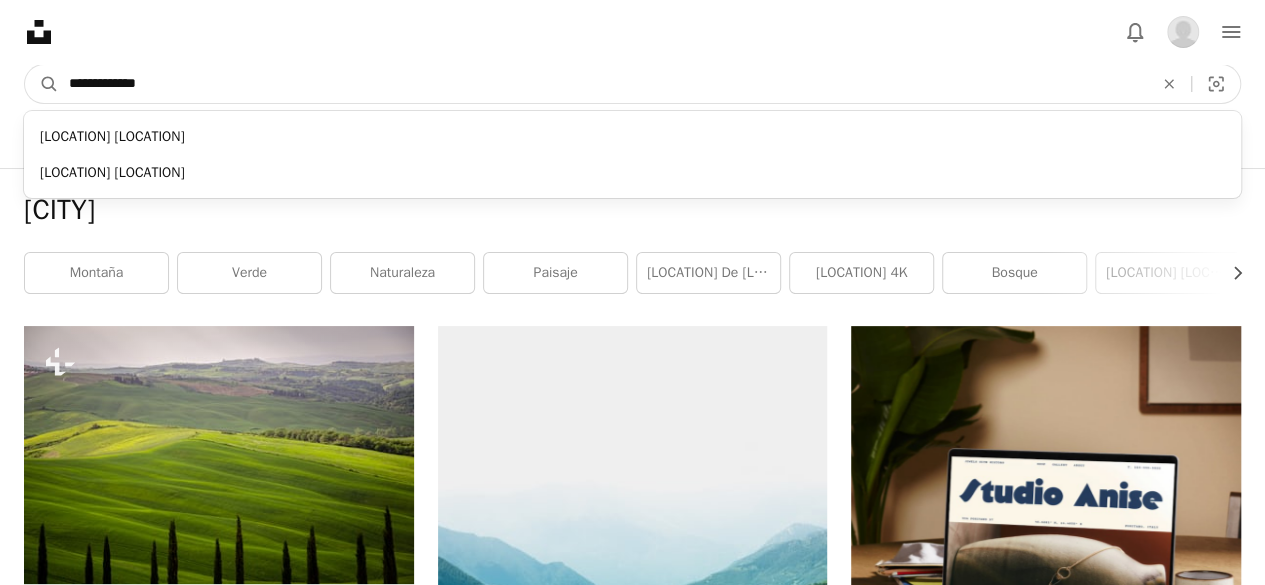 click on "**********" at bounding box center (603, 84) 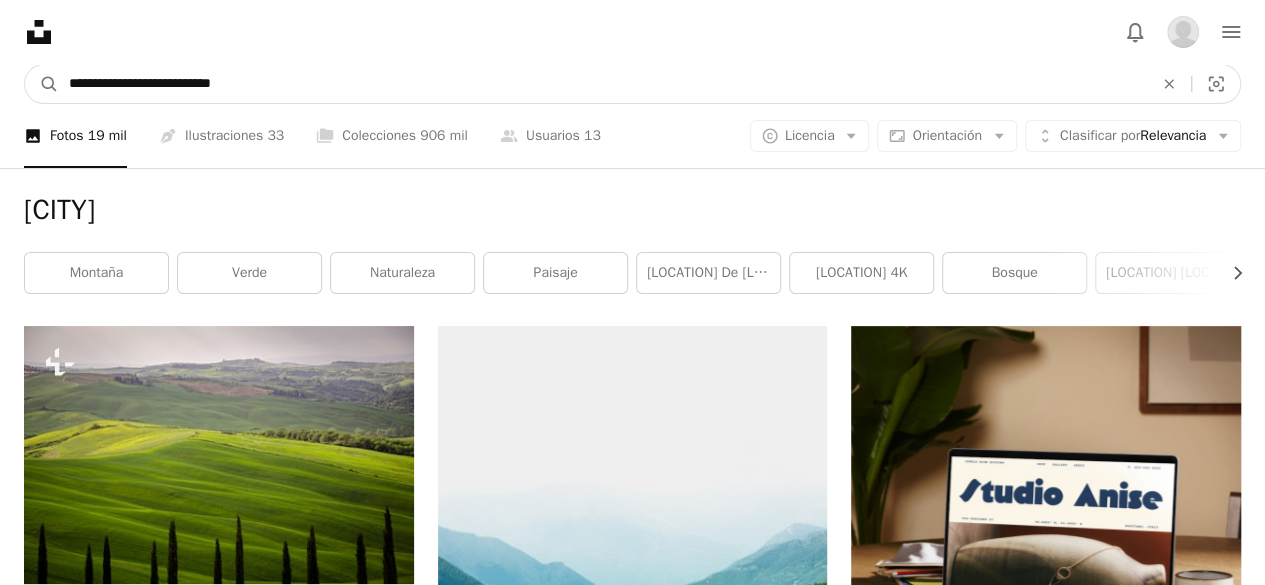 type on "**********" 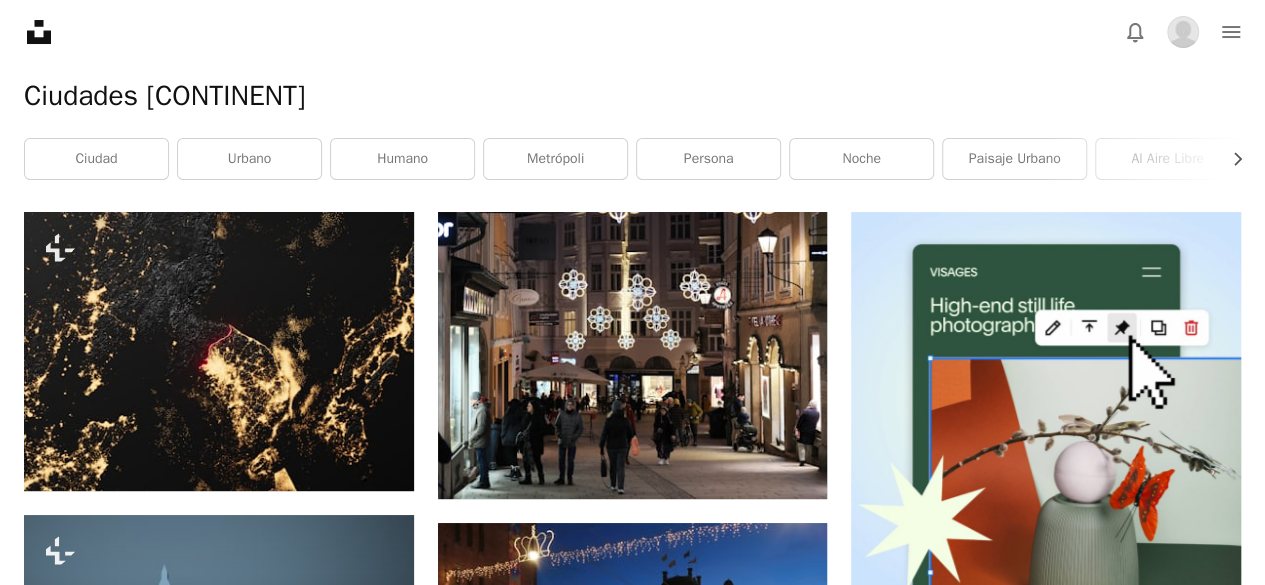 scroll, scrollTop: 119, scrollLeft: 0, axis: vertical 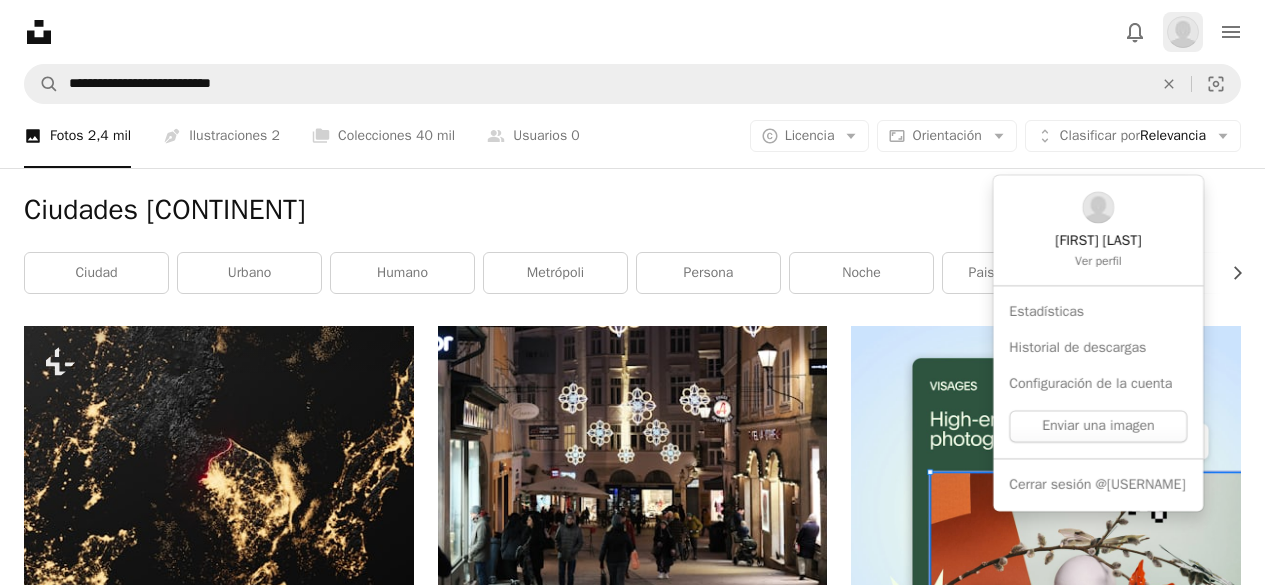 click at bounding box center [1183, 32] 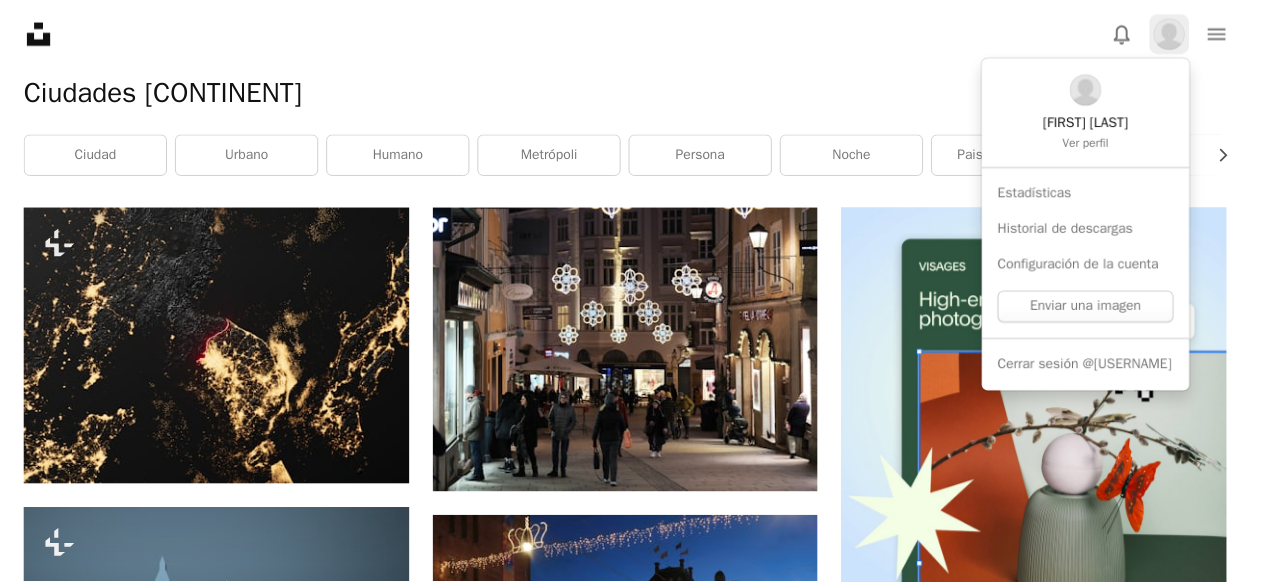 scroll, scrollTop: 119, scrollLeft: 0, axis: vertical 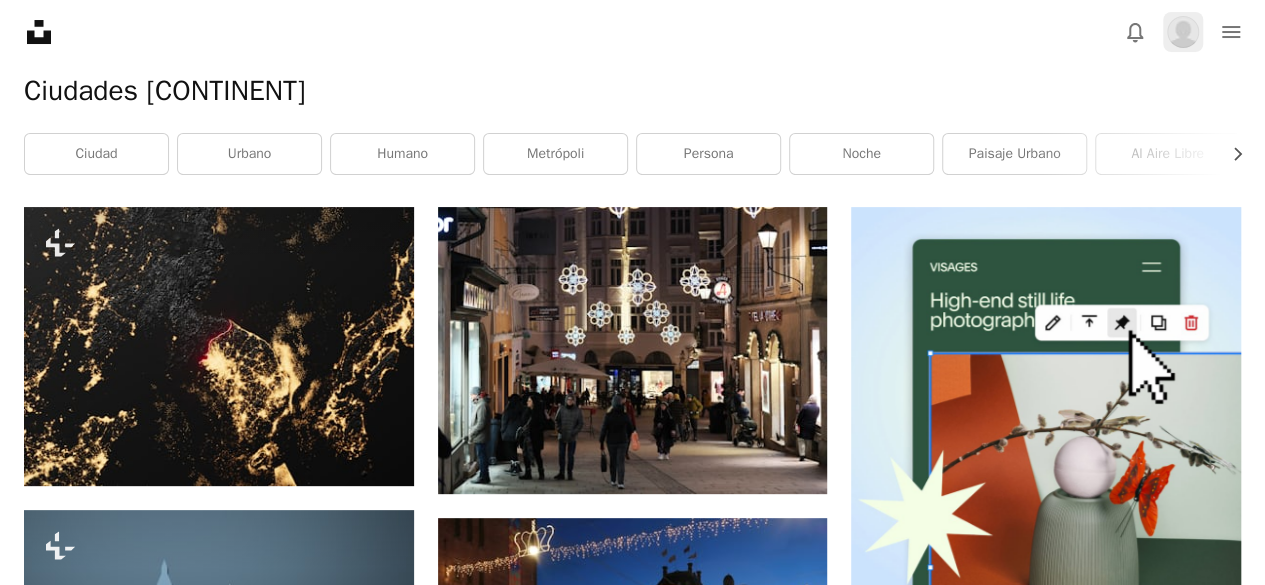click at bounding box center (1183, 32) 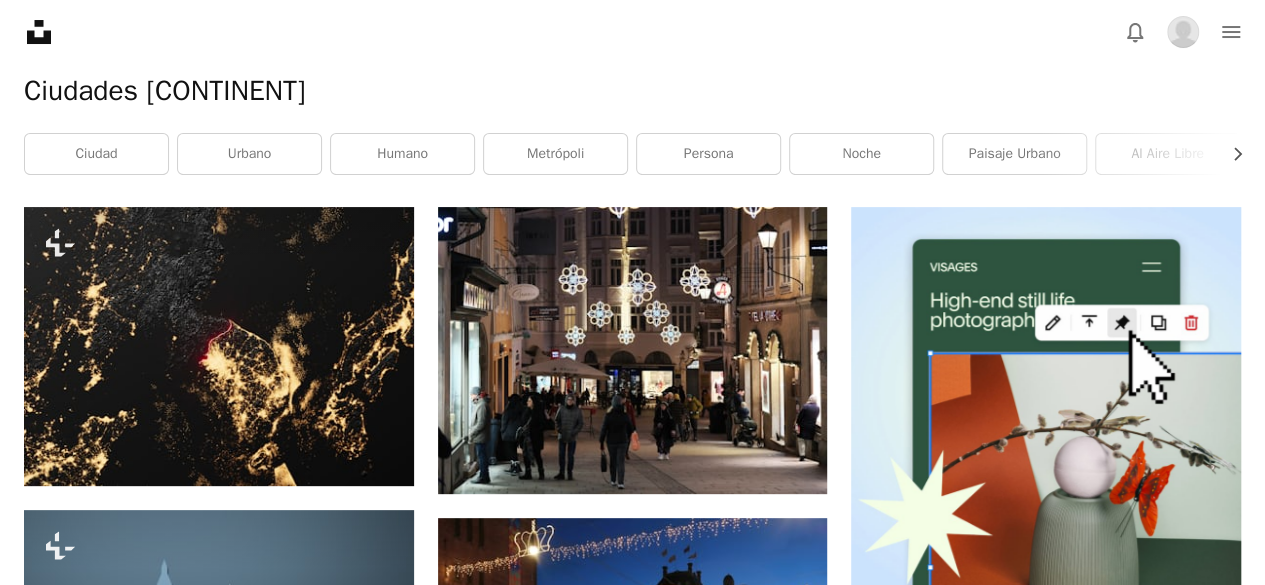 scroll, scrollTop: 304, scrollLeft: 0, axis: vertical 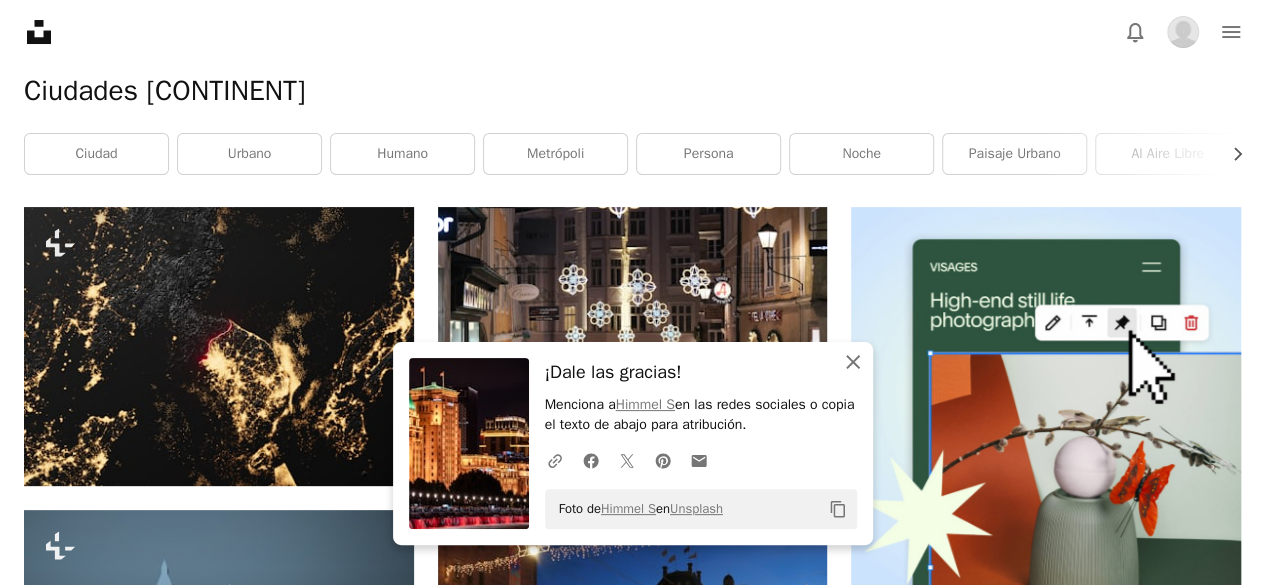 click on "An X shape Cerrar" at bounding box center [853, 362] 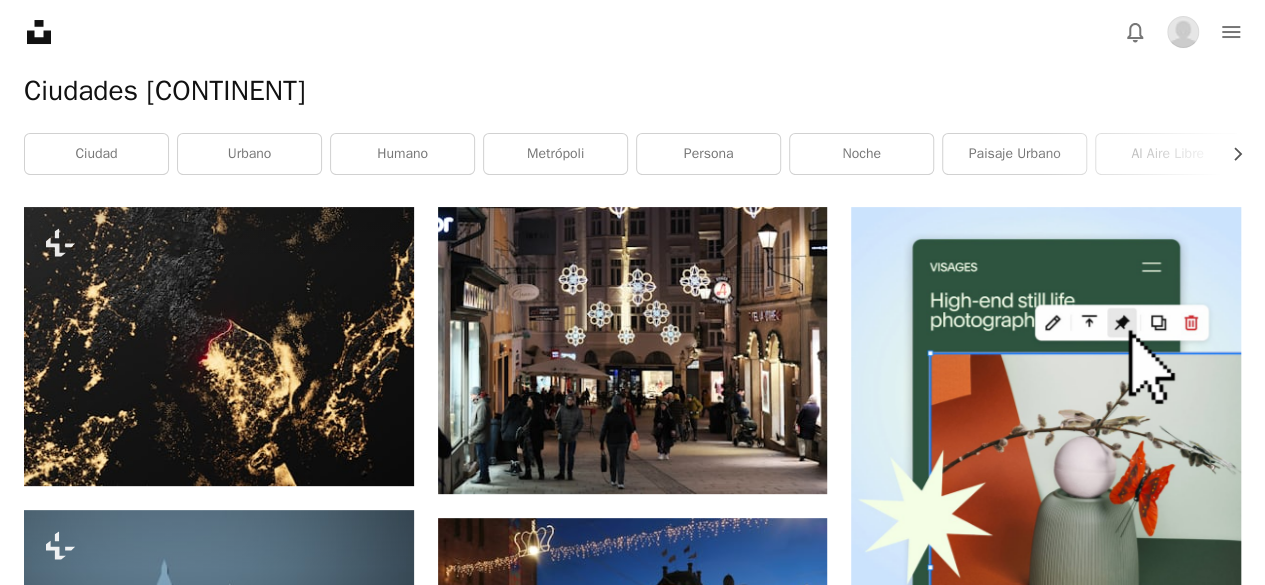 scroll, scrollTop: 0, scrollLeft: 0, axis: both 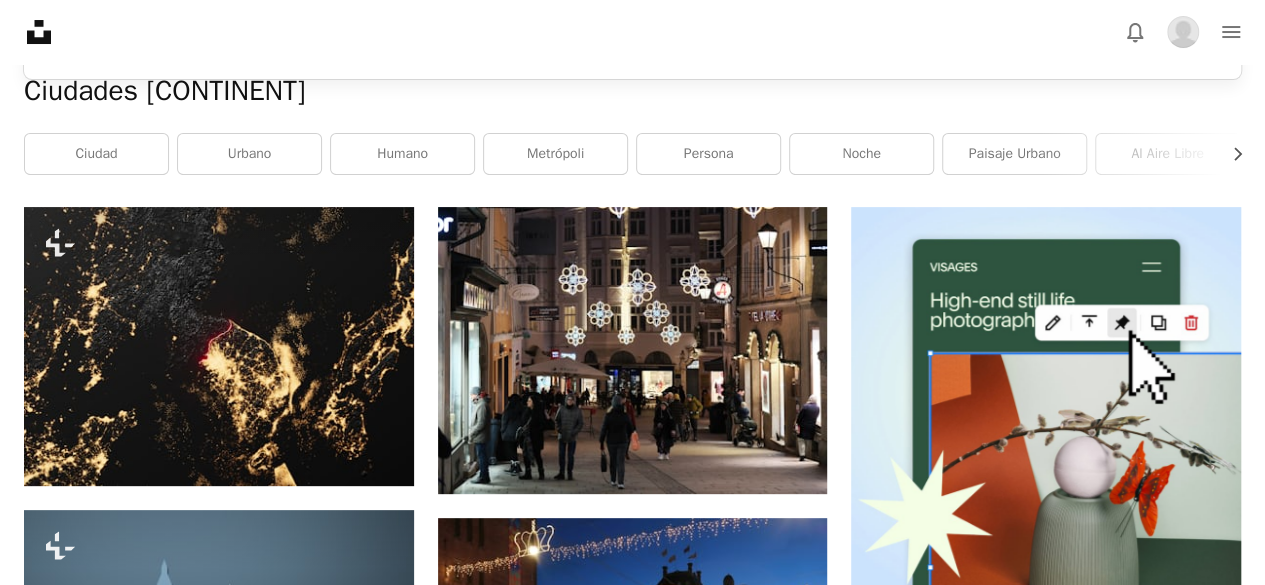 type on "**********" 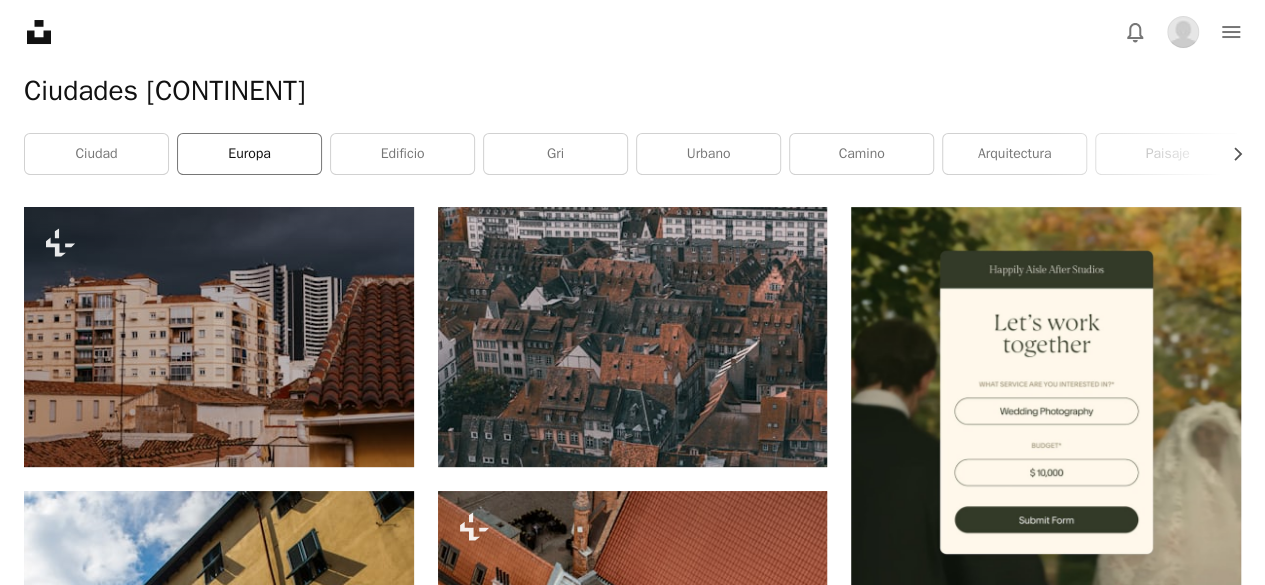 click on "Europa" at bounding box center (249, 154) 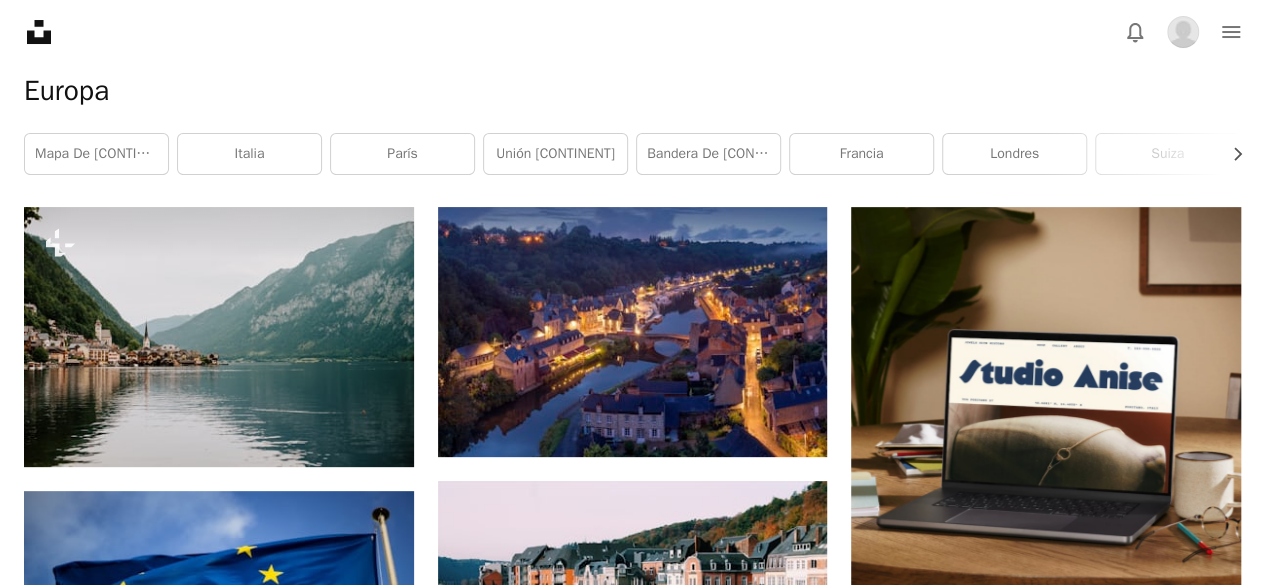 scroll, scrollTop: 224, scrollLeft: 0, axis: vertical 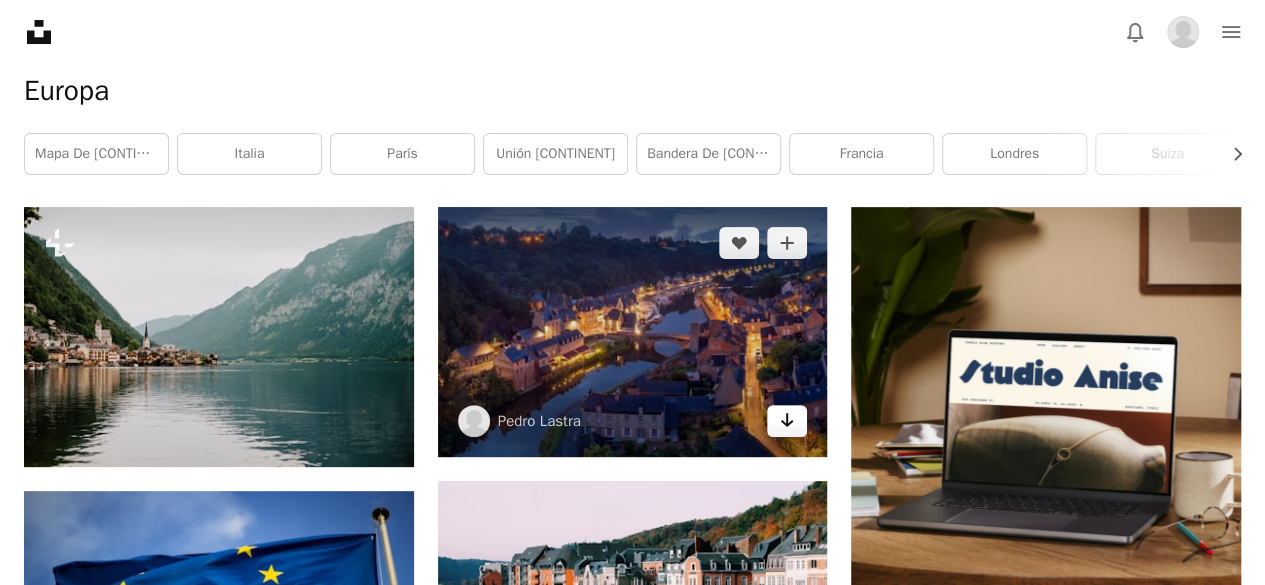 click on "Arrow pointing down" at bounding box center [787, 421] 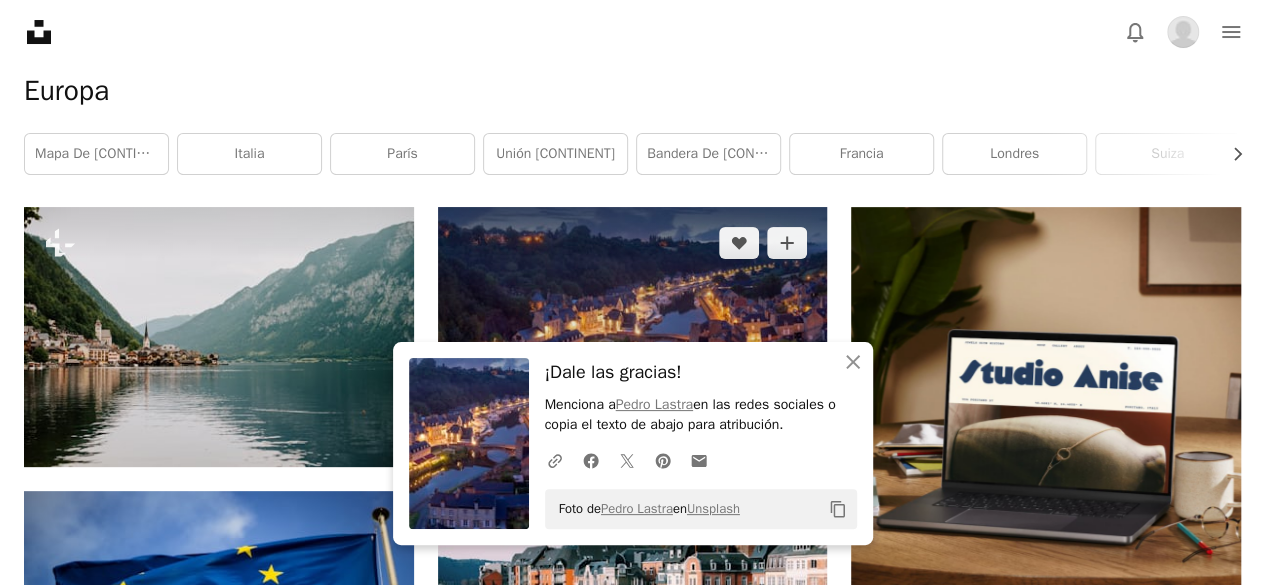 scroll, scrollTop: 565, scrollLeft: 0, axis: vertical 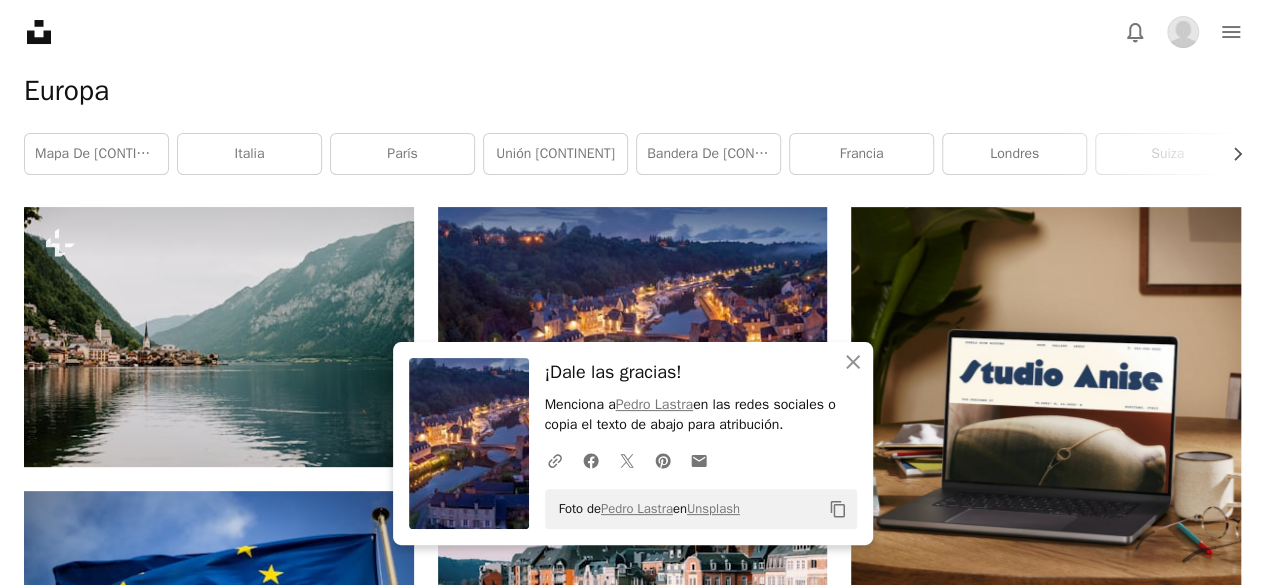 click 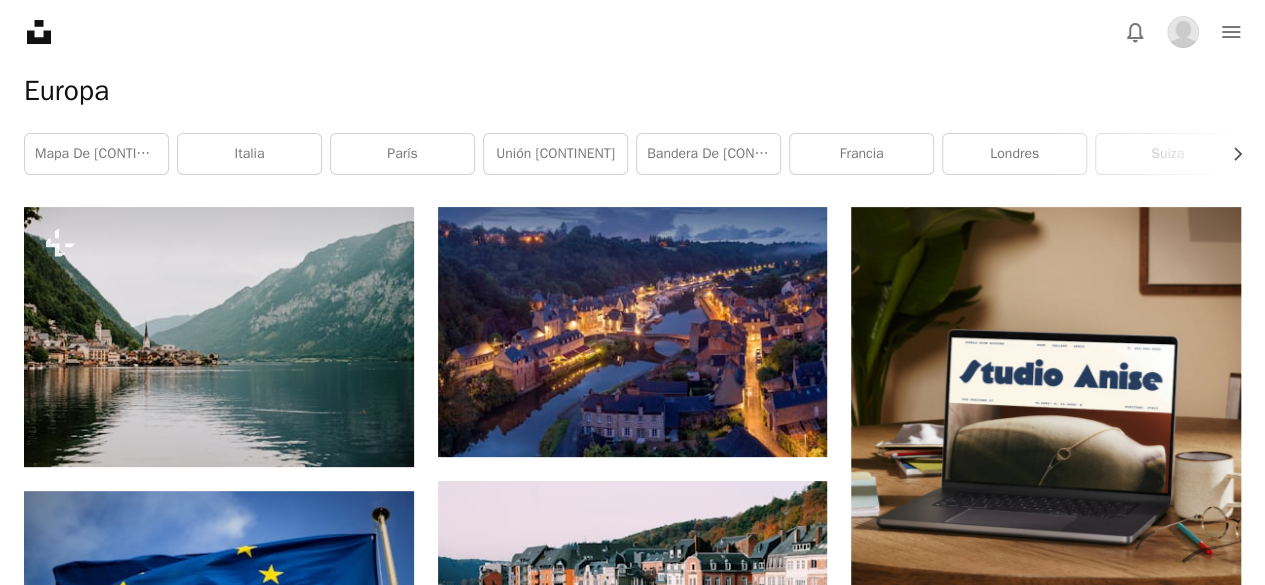 scroll, scrollTop: 930, scrollLeft: 0, axis: vertical 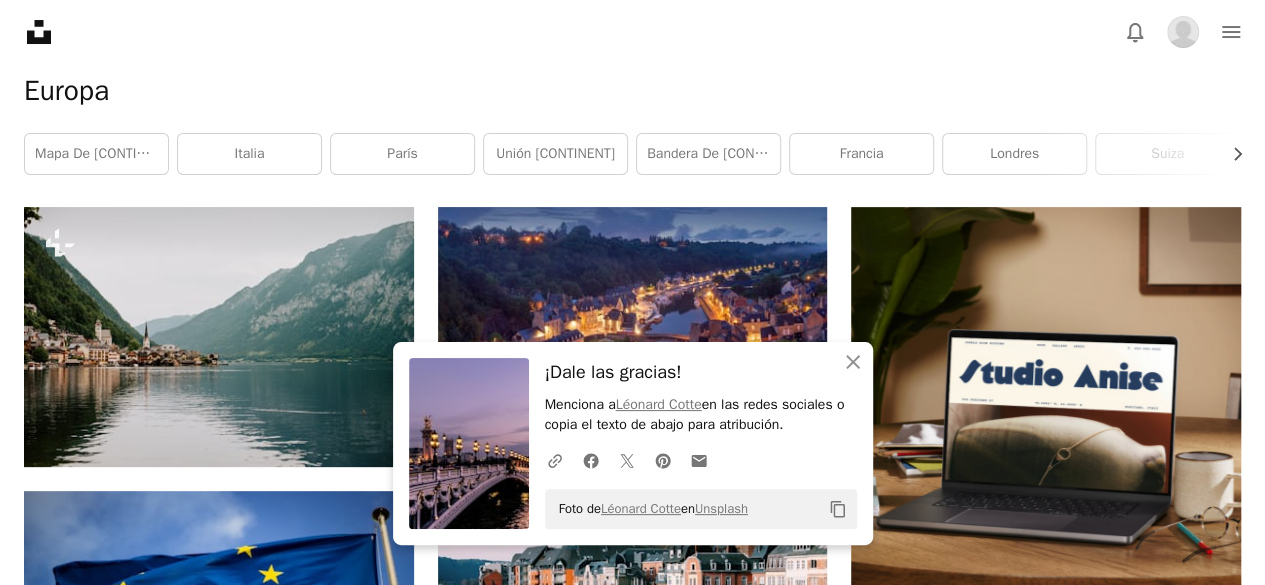 click on "[USERNAME] Para  Unsplash+ A heart A plus sign [FIRST] [LAST] Disponible para contratación A checkmark inside of a circle Arrow pointing down A heart A plus sign [FIRST] [LAST] Disponible para contratación A checkmark inside of a circle Arrow pointing down A heart A plus sign [FIRST] Para  Unsplash+ A lock   Descargar A heart A plus sign [FIRST] Para  Unsplash+ A lock   Descargar A heart A plus sign [FIRST] Disponible para contratación A checkmark inside of a circle Arrow pointing down A heart A plus sign [FIRST] Disponible para contratación A checkmark inside of a circle Arrow pointing down A heart A plus sign [FIRST] Arrow pointing down A heart A plus sign [FIRST] Arrow pointing down A heart A plus sign [FIRST] Arrow pointing down A heart A plus sign [FIRST] Arrow pointing down A heart A plus sign [FIRST] Arrow pointing down A heart" at bounding box center (632, 1705) 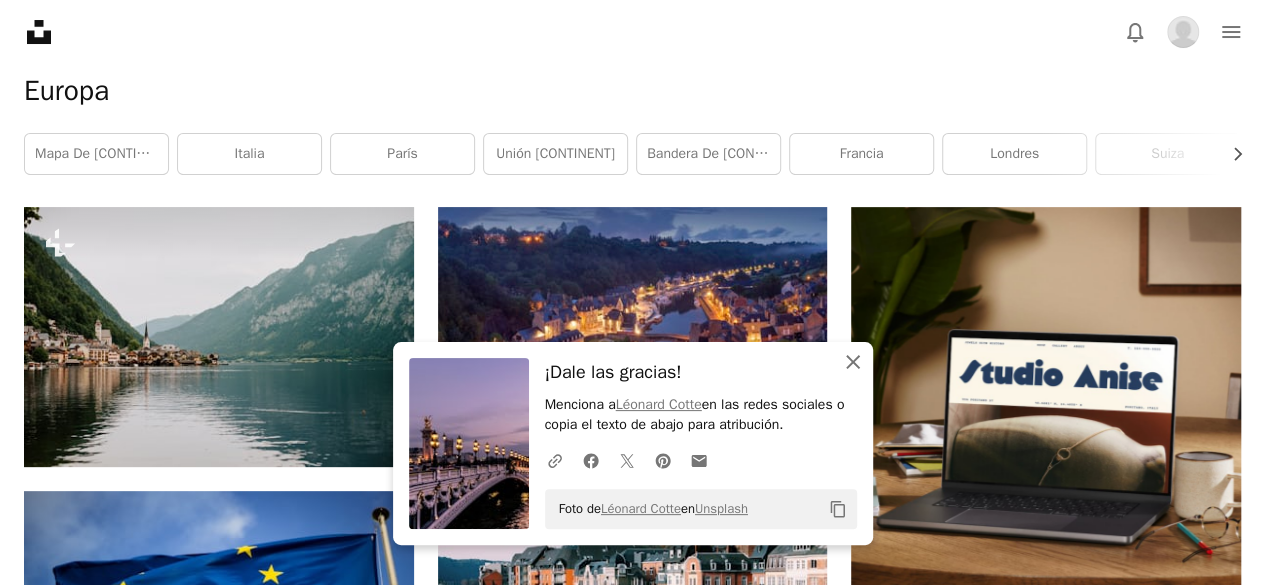 click 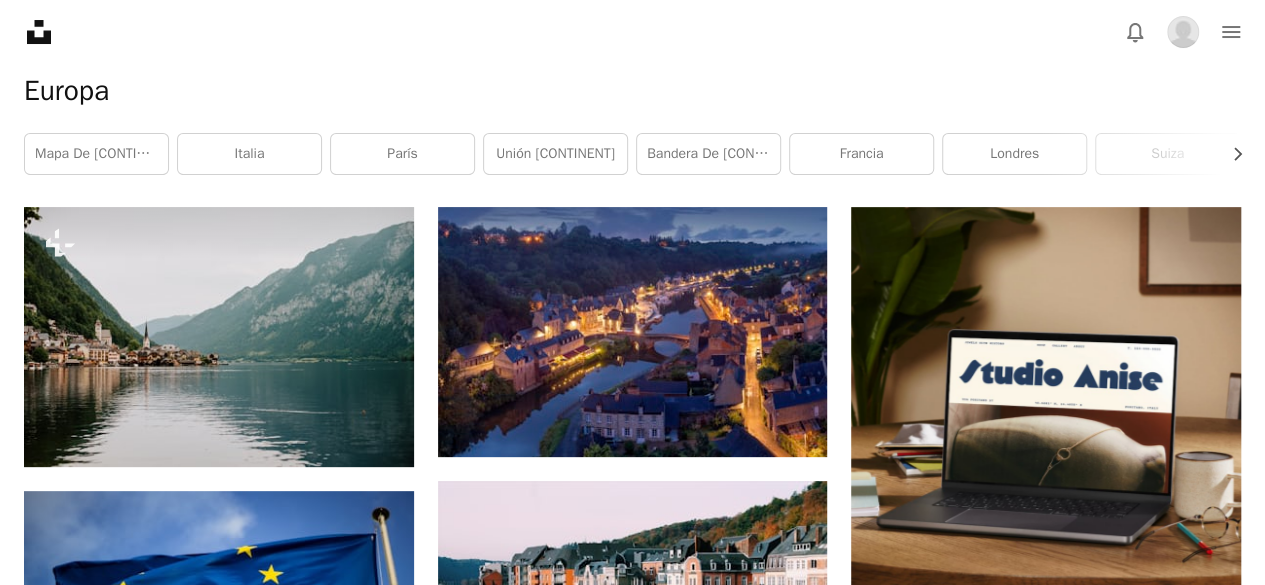scroll, scrollTop: 2193, scrollLeft: 0, axis: vertical 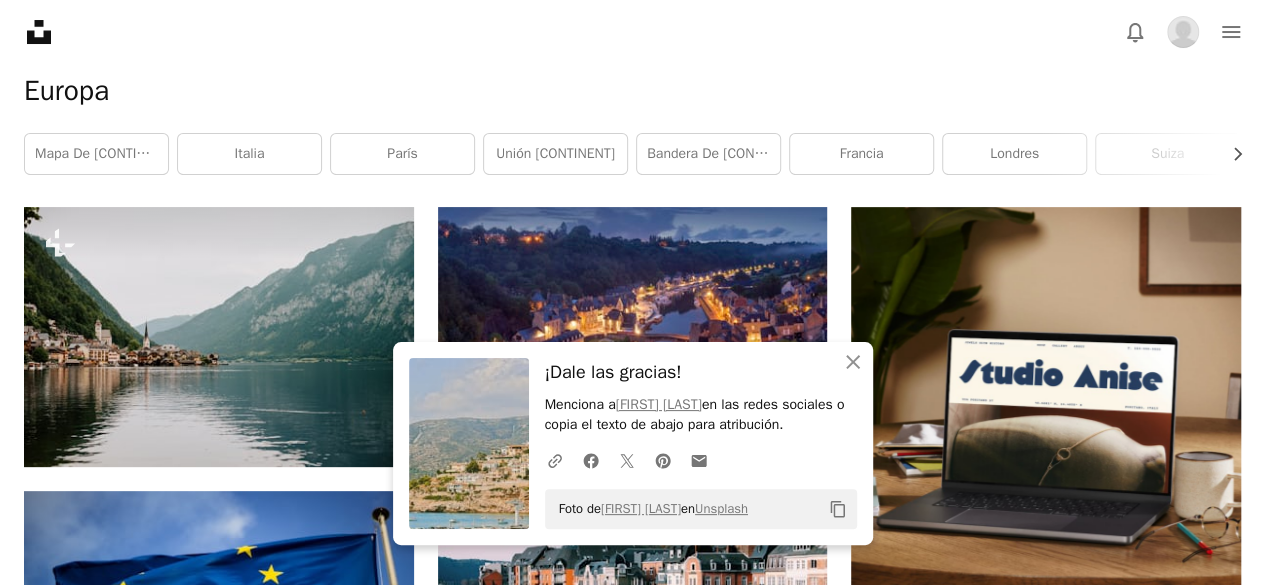 click 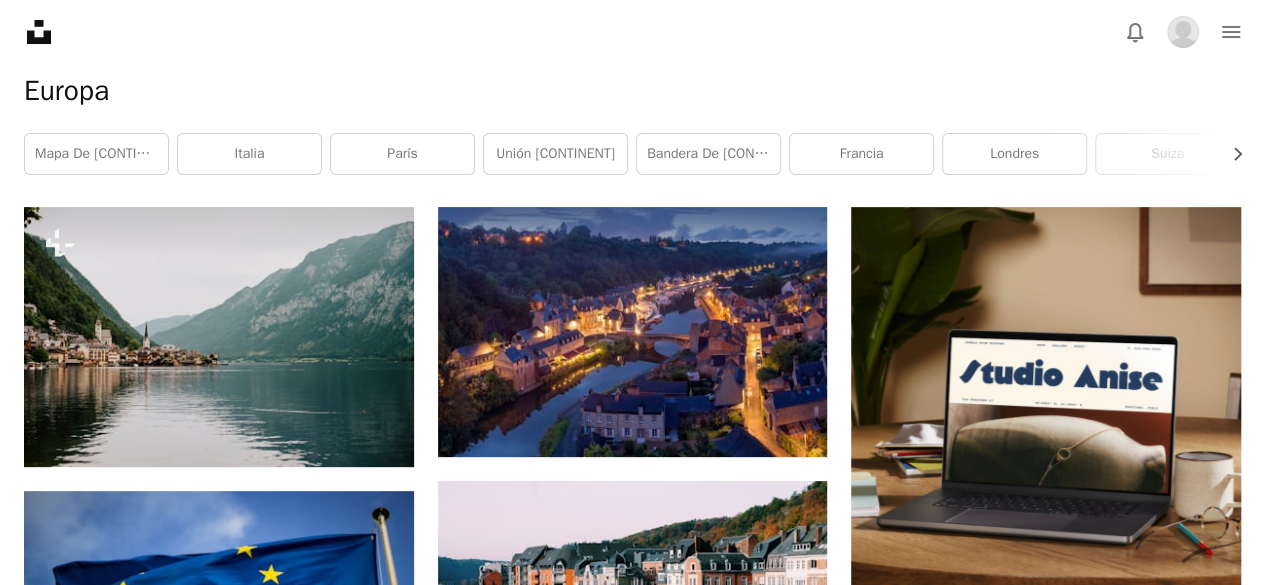scroll, scrollTop: 1194, scrollLeft: 0, axis: vertical 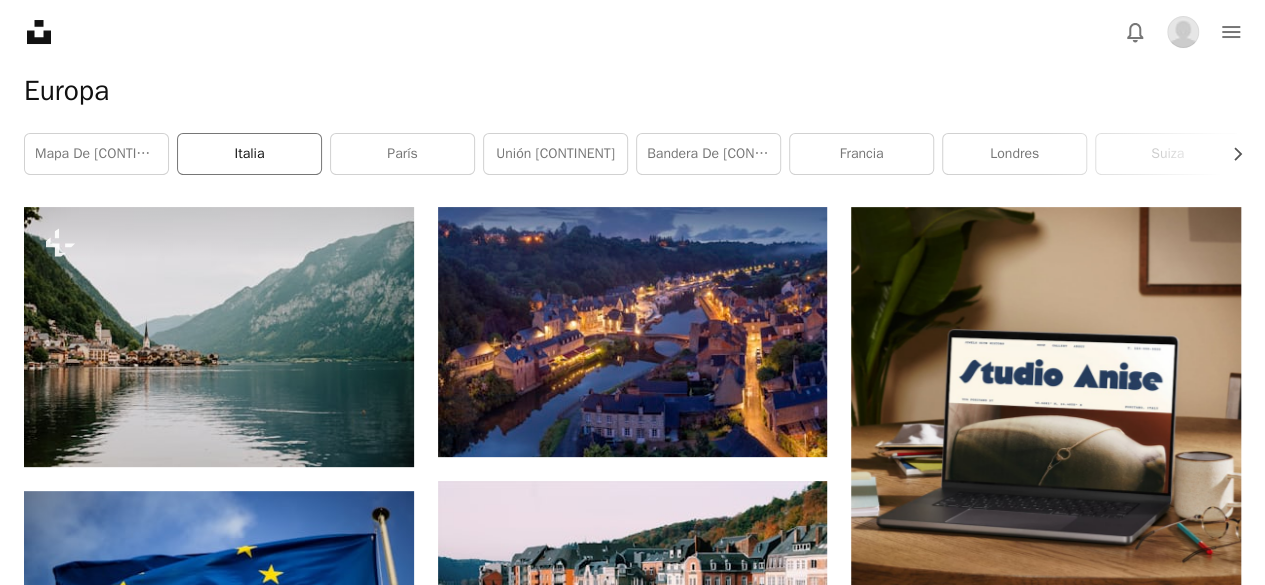 click on "Italia" at bounding box center [249, 154] 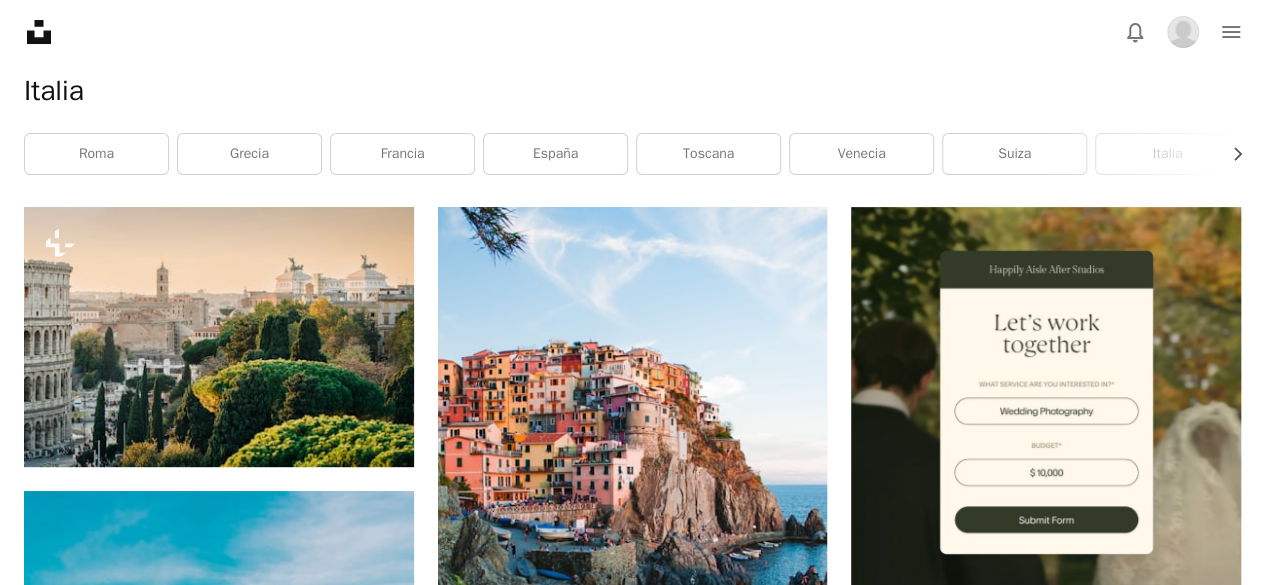 scroll, scrollTop: 712, scrollLeft: 0, axis: vertical 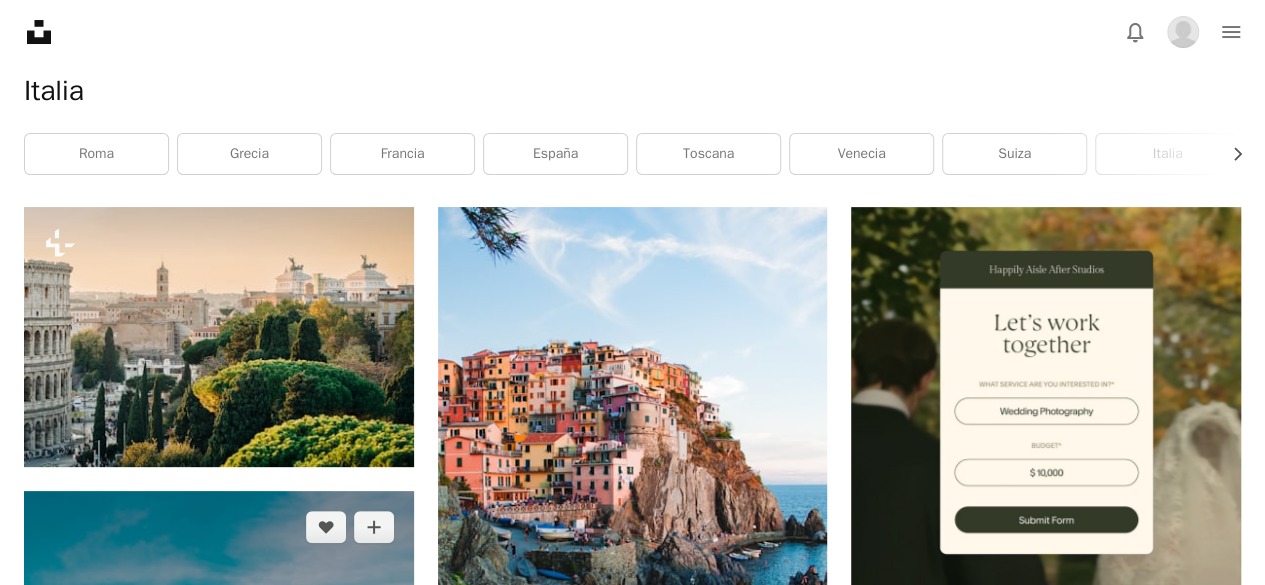 click on "Arrow pointing down" 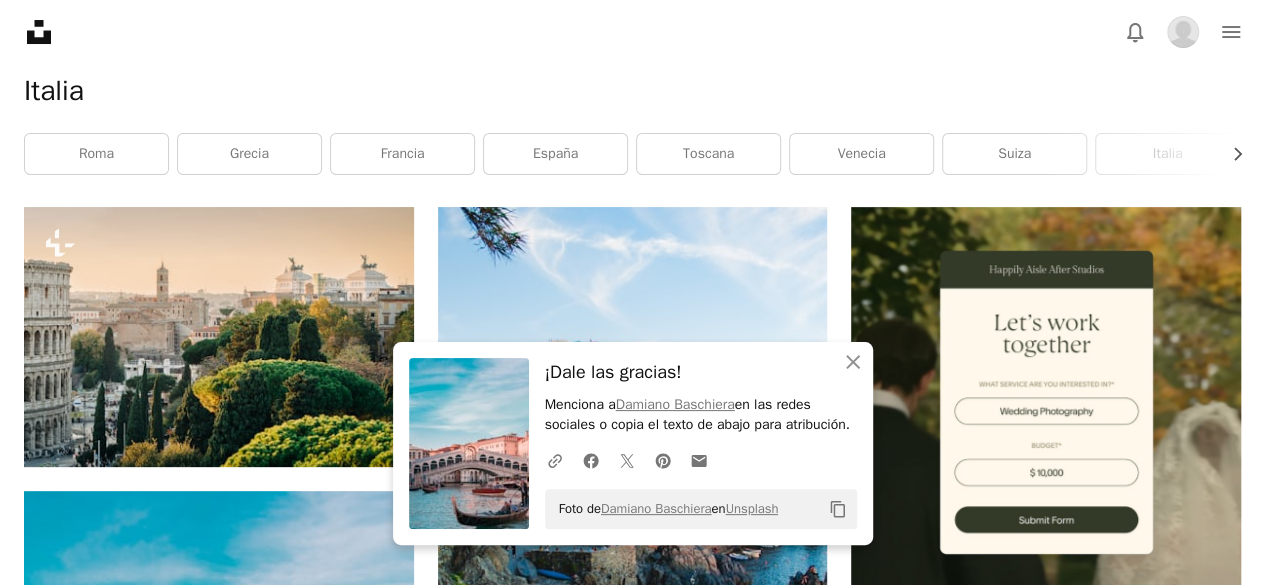 click on "Arrow pointing down" 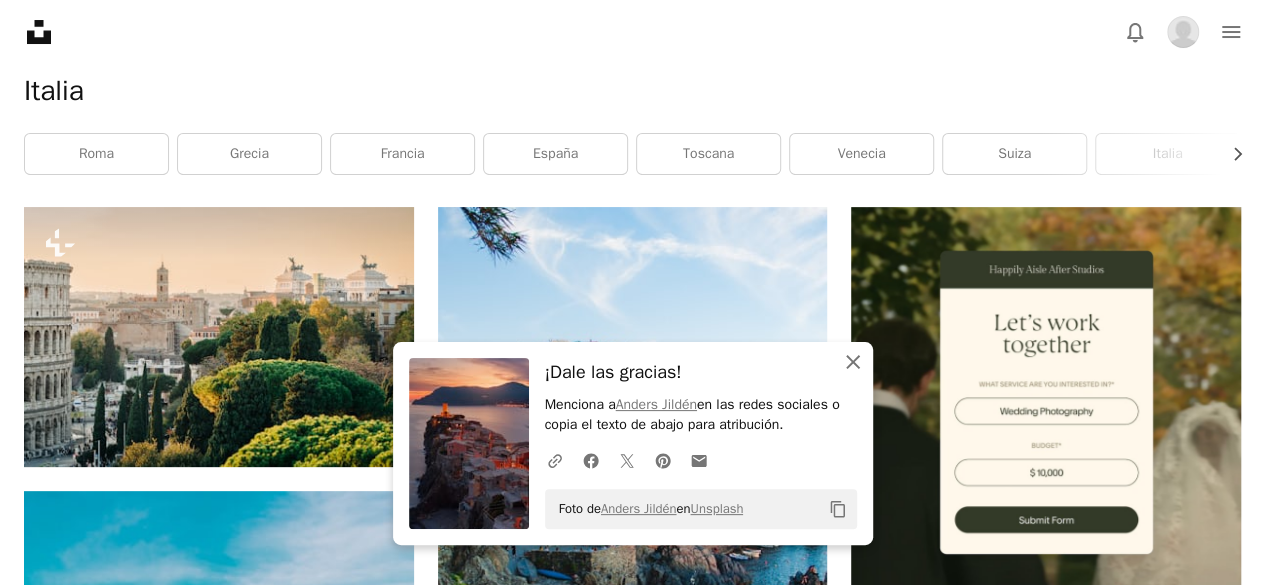 click on "An X shape" 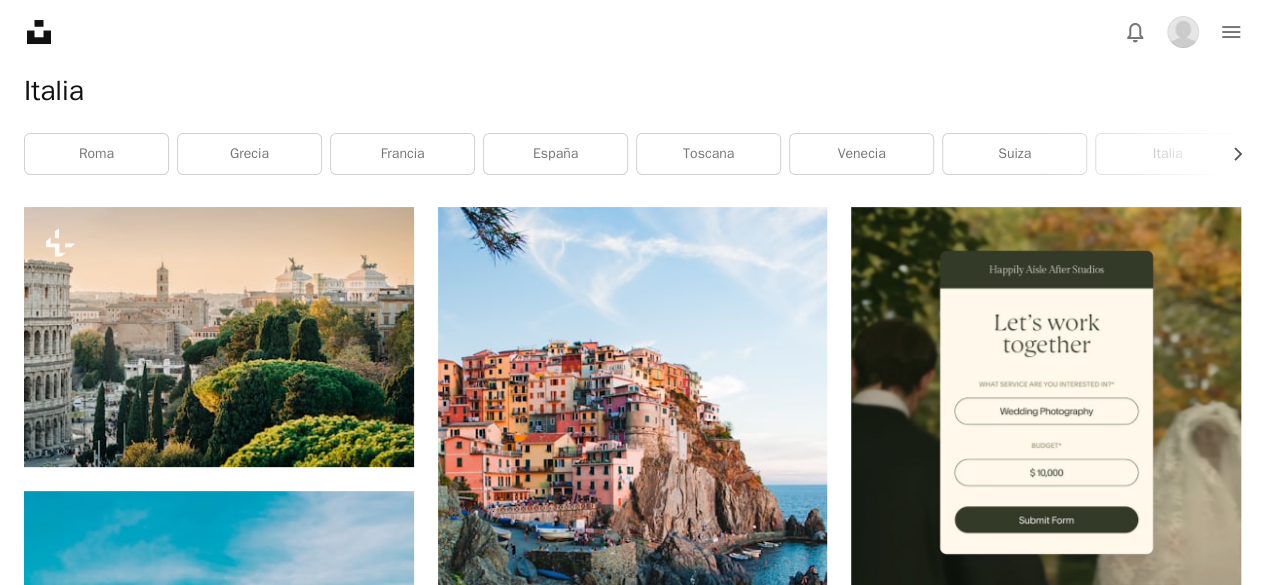 scroll, scrollTop: 1629, scrollLeft: 0, axis: vertical 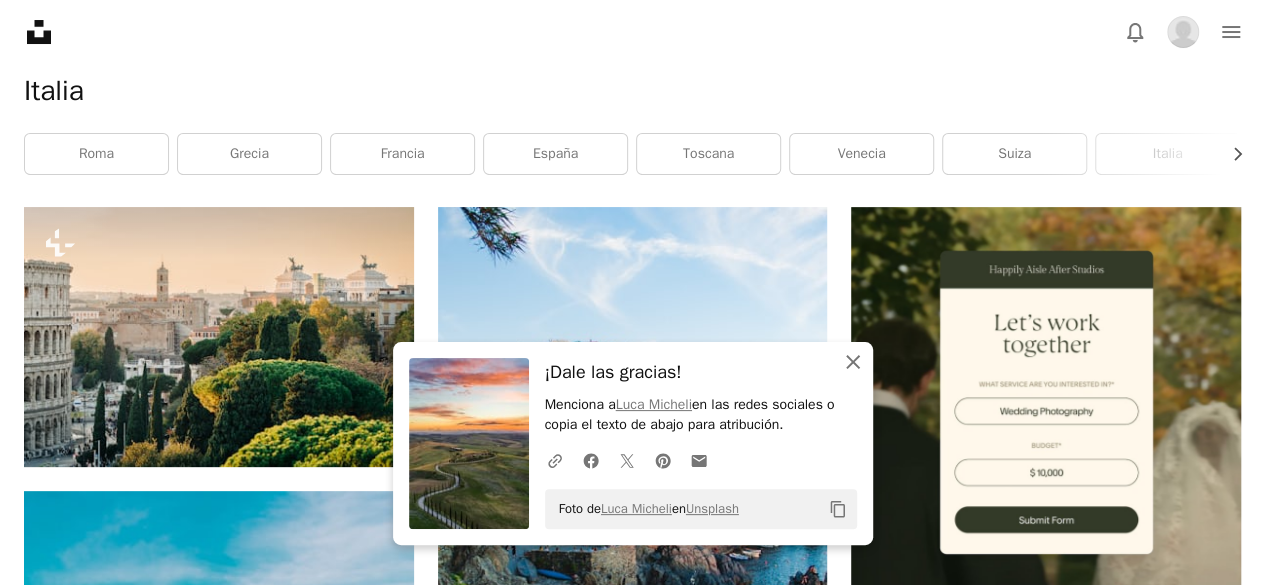 click 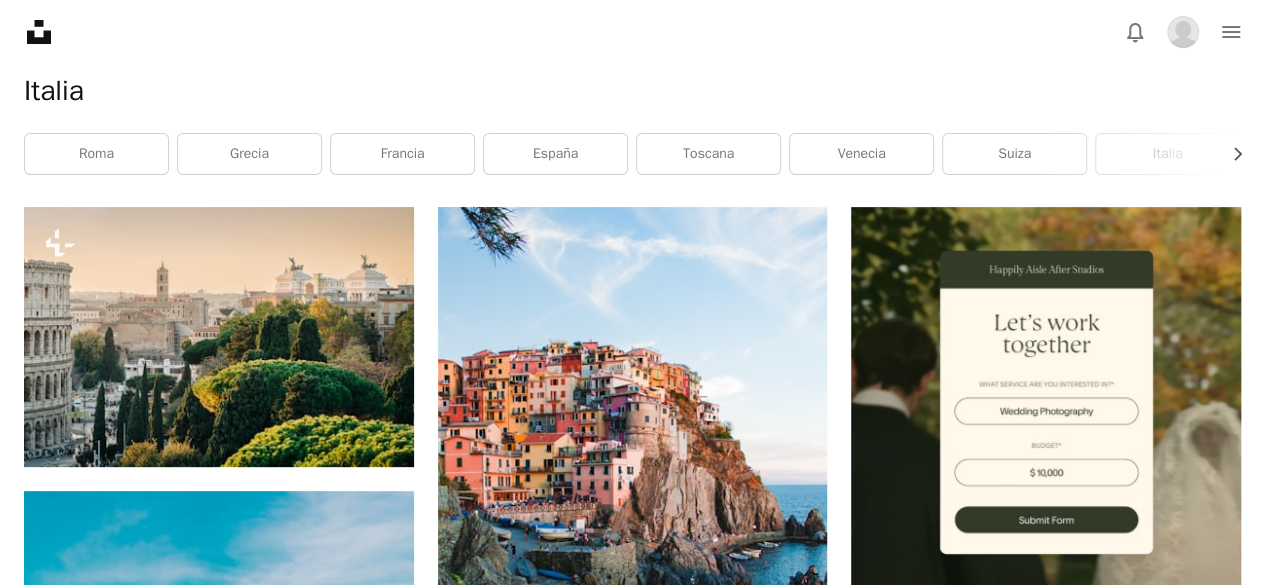 scroll, scrollTop: 2100, scrollLeft: 0, axis: vertical 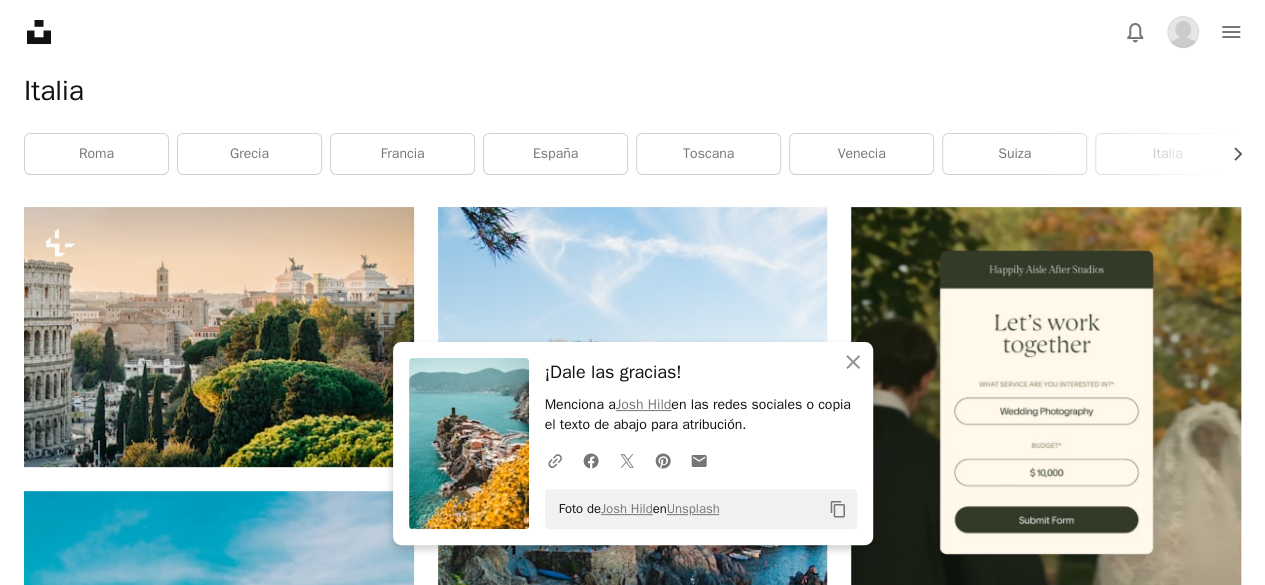click on "Unsplash logo Página de inicio de Unsplash A photo Pen Tool A stack of folders Download Bell navigation menu" at bounding box center (632, 32) 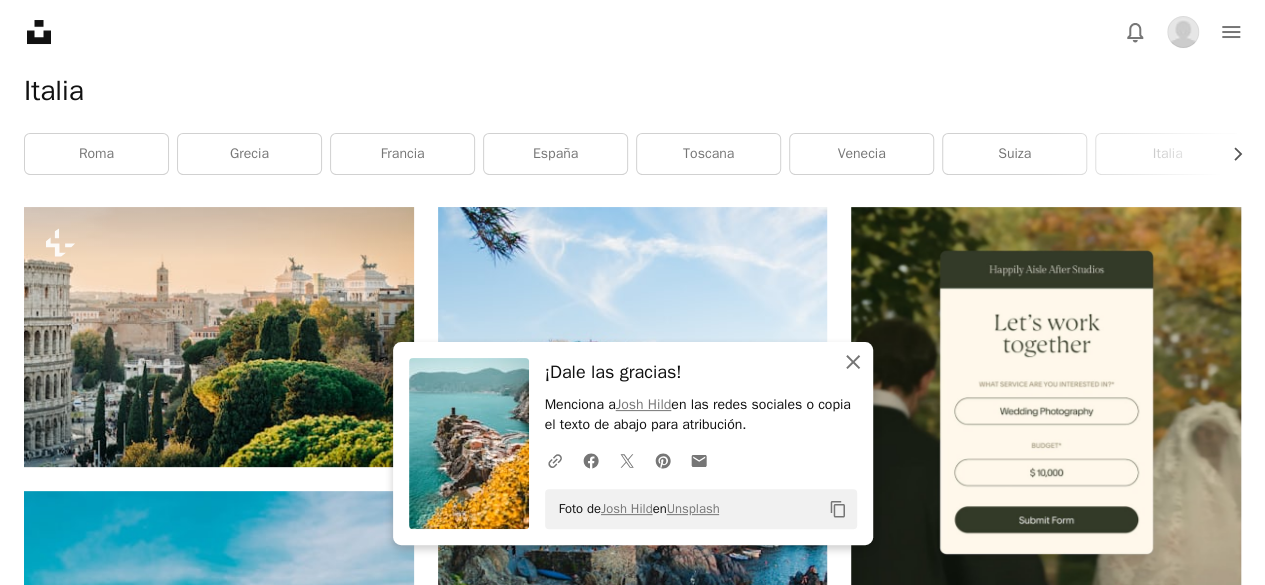 click on "An X shape" 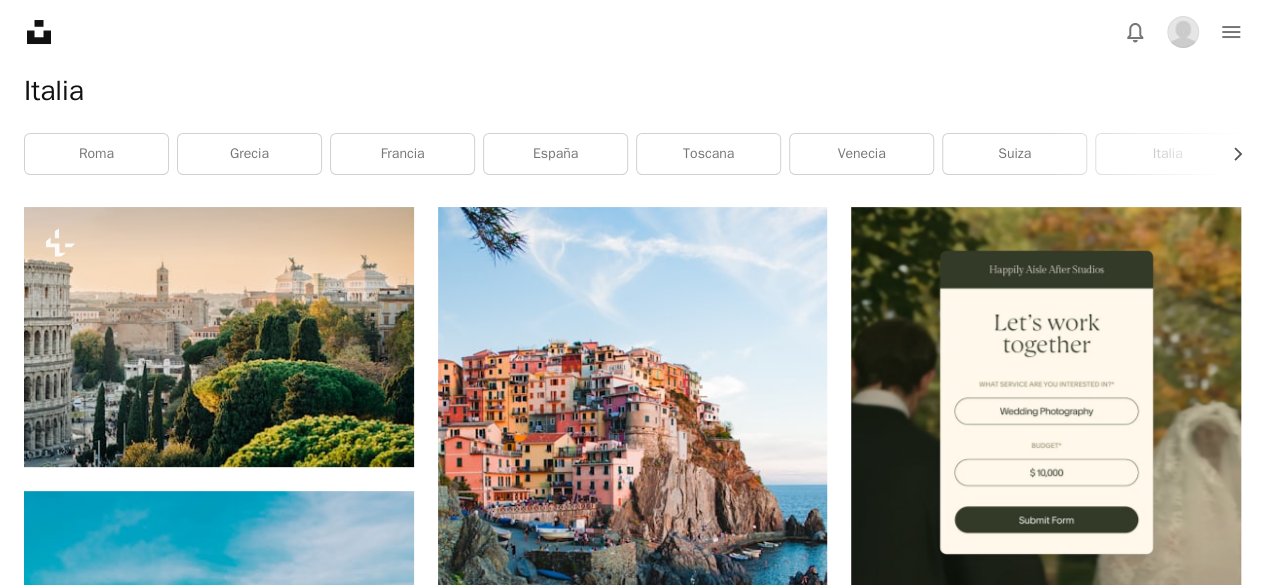 scroll, scrollTop: 0, scrollLeft: 0, axis: both 